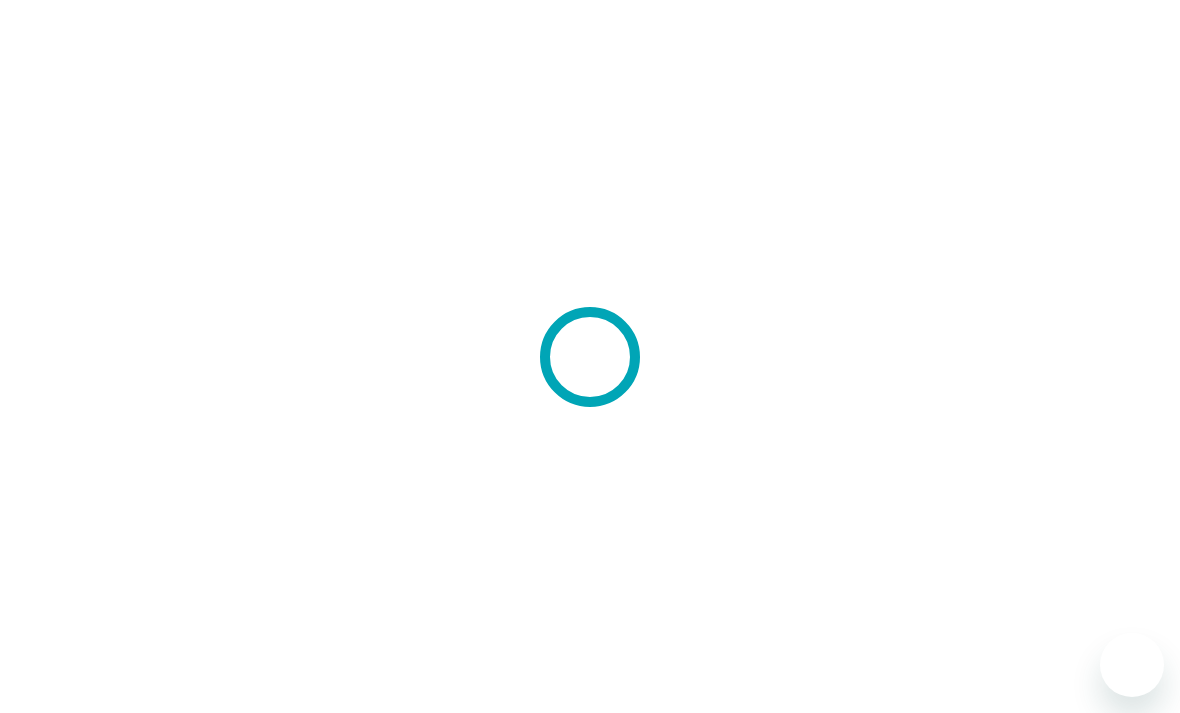 scroll, scrollTop: 0, scrollLeft: 0, axis: both 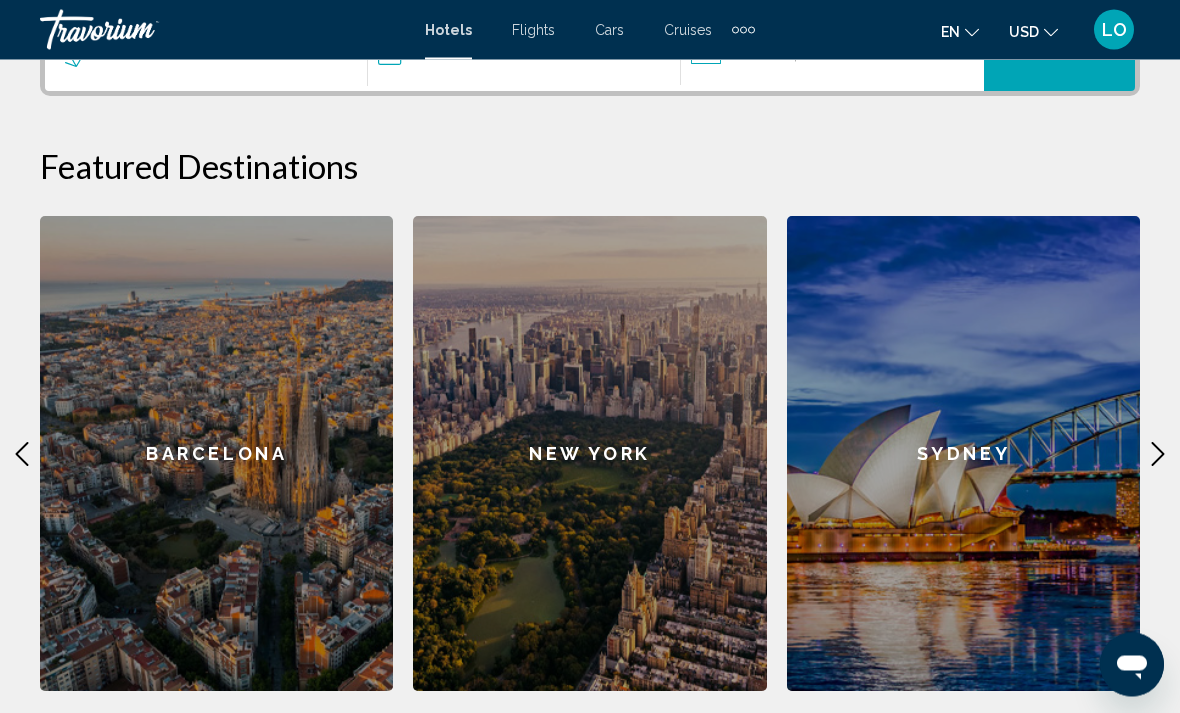 click on "Barcelona" at bounding box center [216, 454] 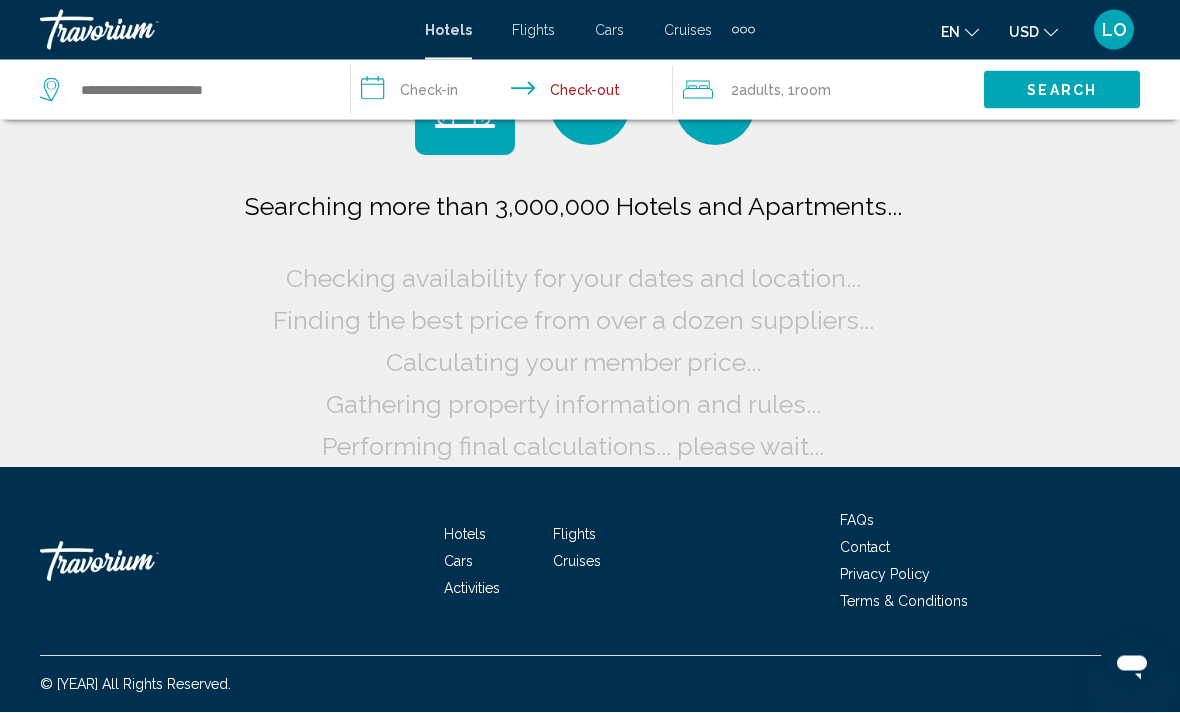 scroll, scrollTop: 30, scrollLeft: 0, axis: vertical 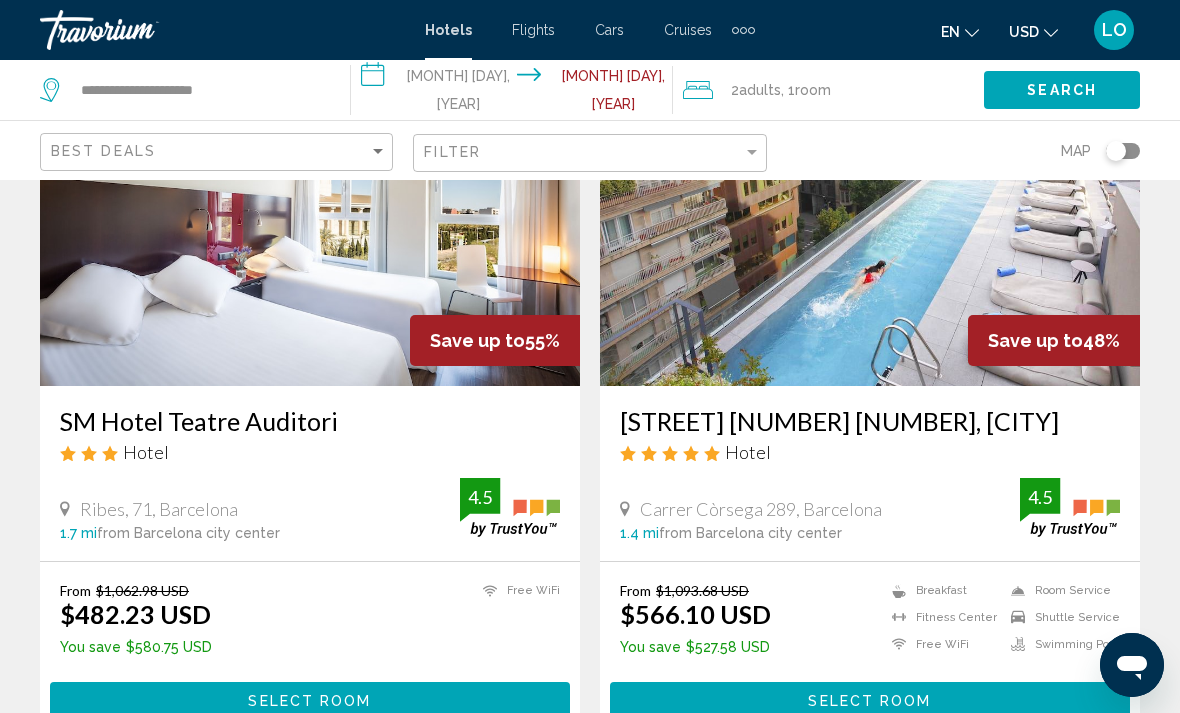 click on "Flights" at bounding box center (533, 30) 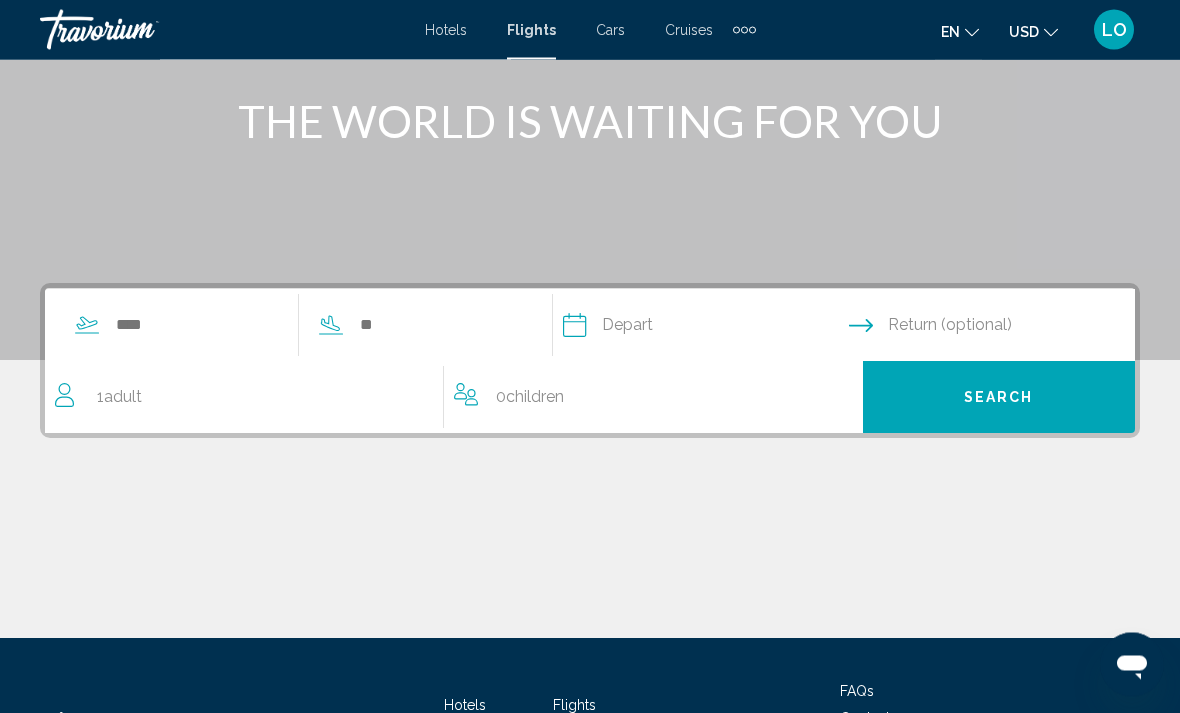 scroll, scrollTop: 241, scrollLeft: 0, axis: vertical 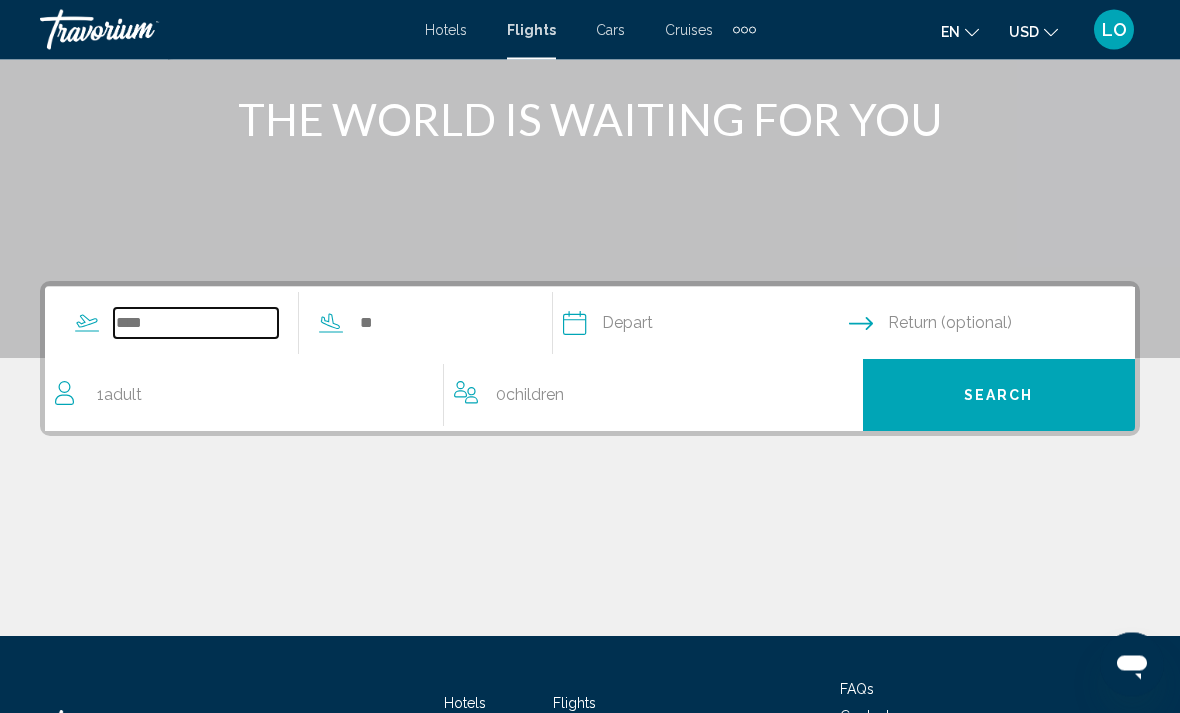 click at bounding box center [196, 324] 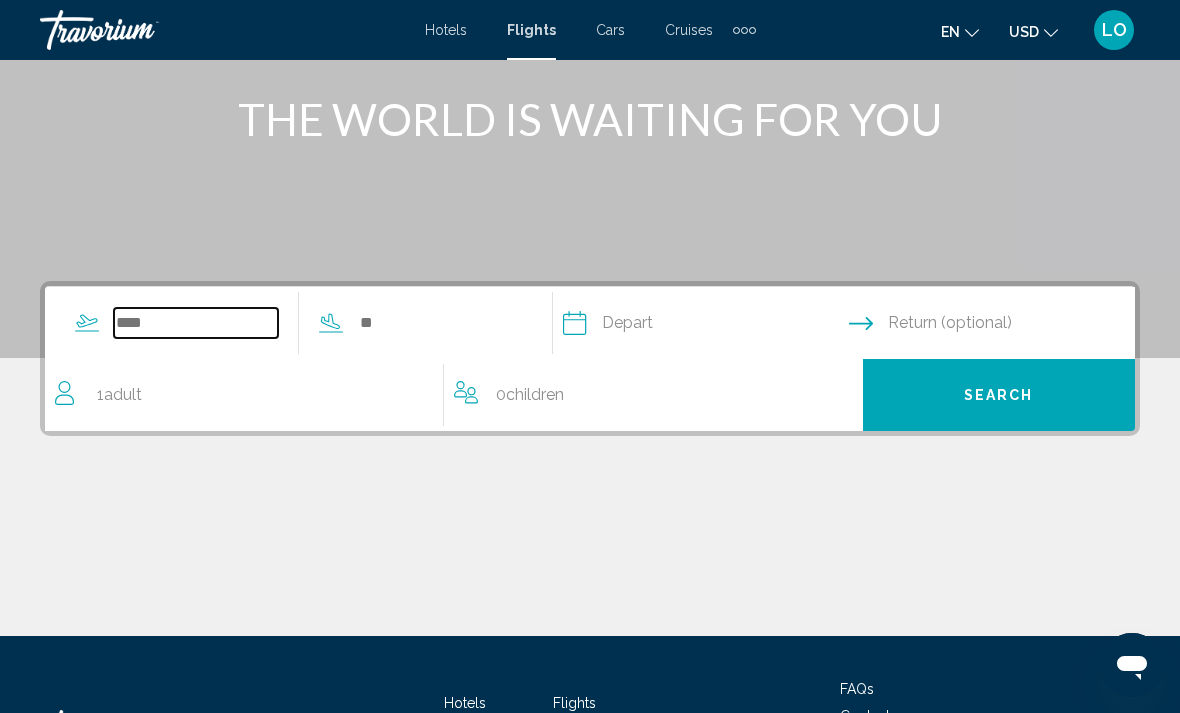 scroll, scrollTop: 241, scrollLeft: 0, axis: vertical 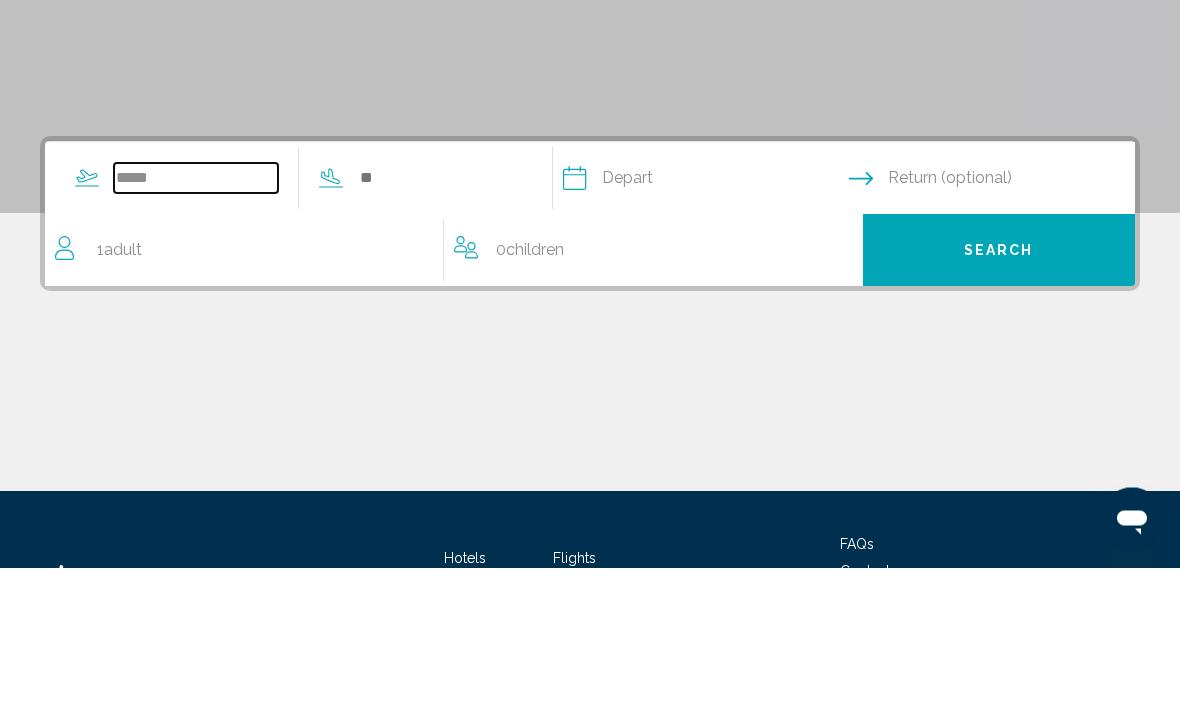type on "*****" 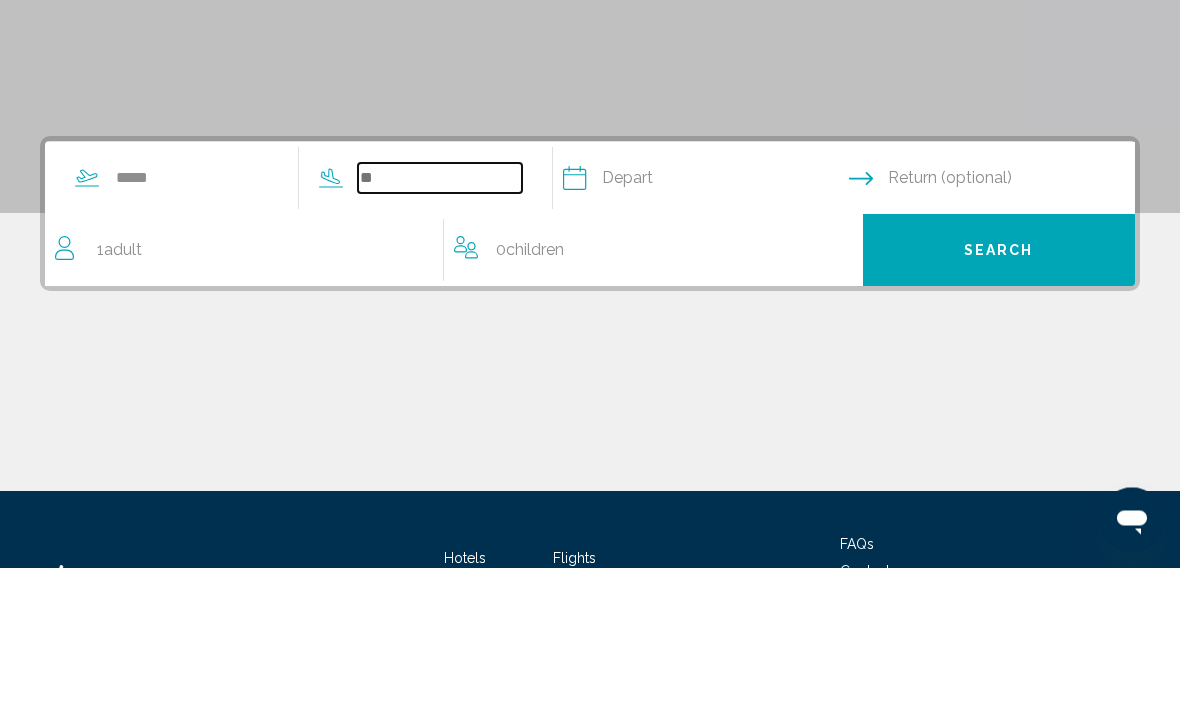 click at bounding box center (440, 324) 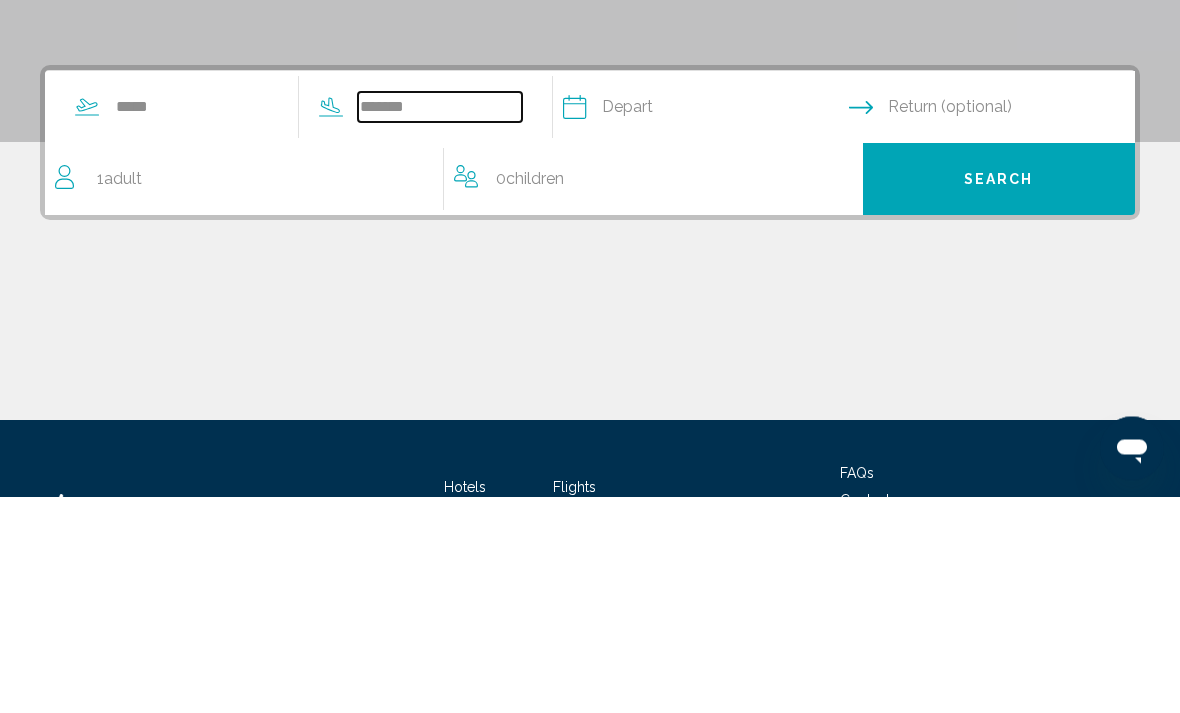 type on "*******" 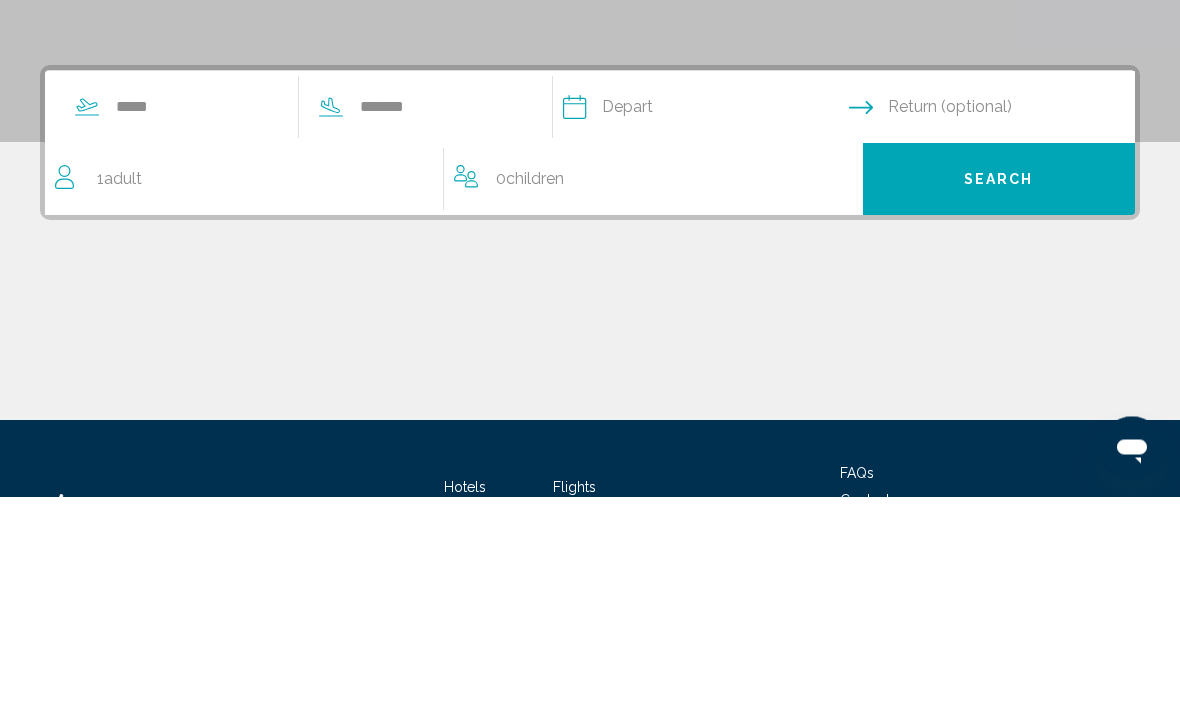 click at bounding box center [705, 327] 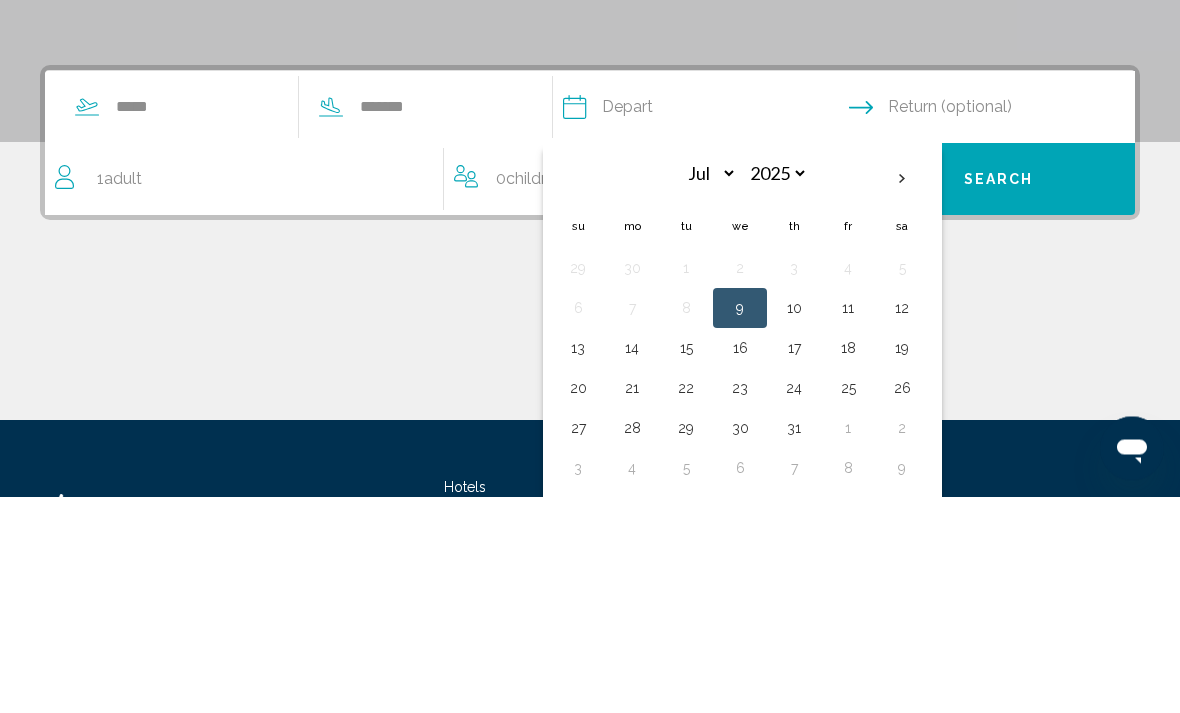 scroll, scrollTop: 346, scrollLeft: 0, axis: vertical 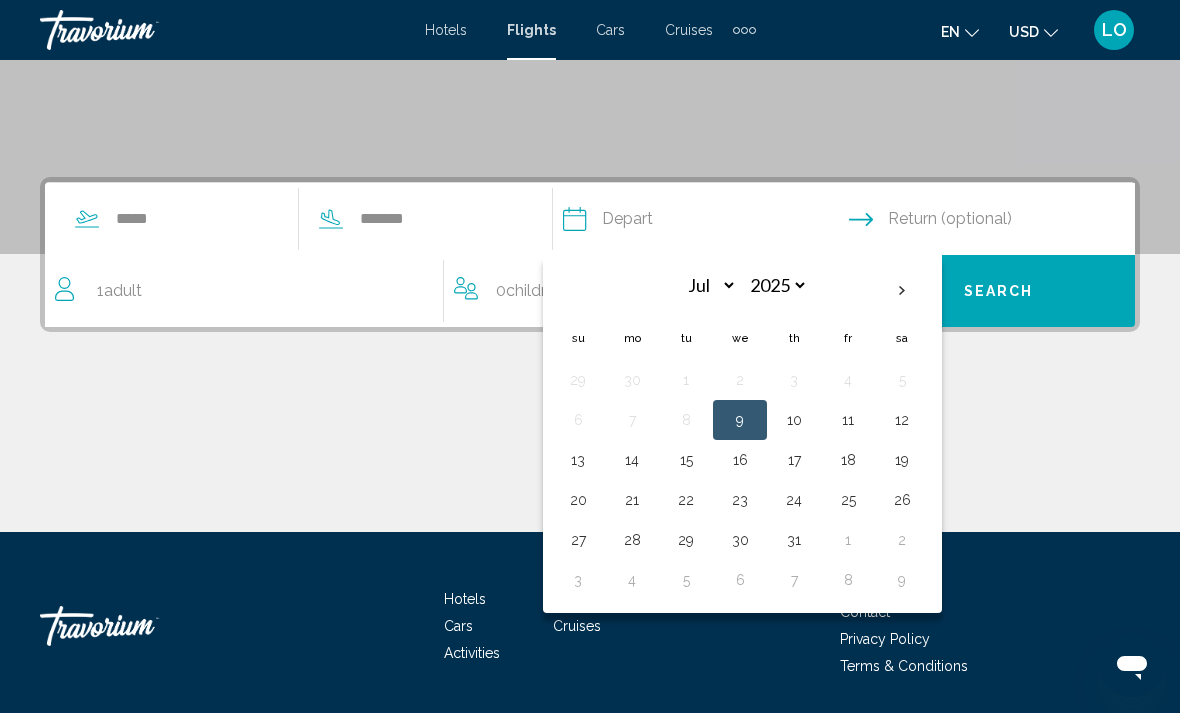 click on "9" at bounding box center (740, 420) 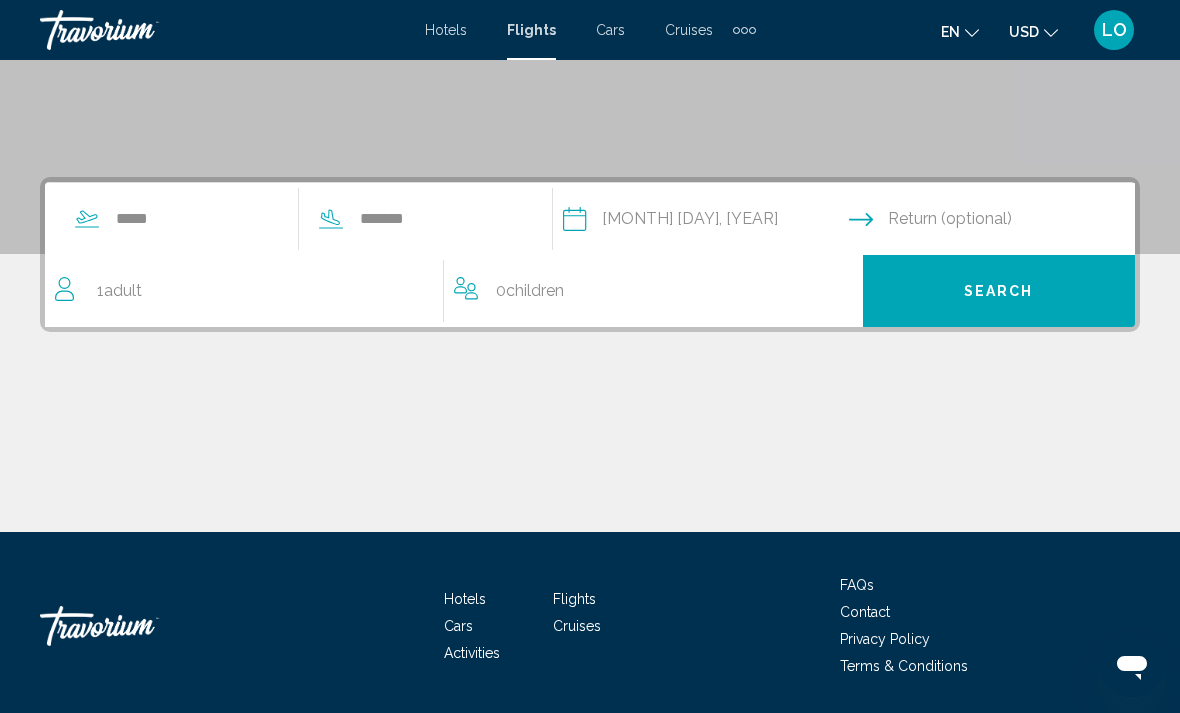 click on "Search" at bounding box center (999, 292) 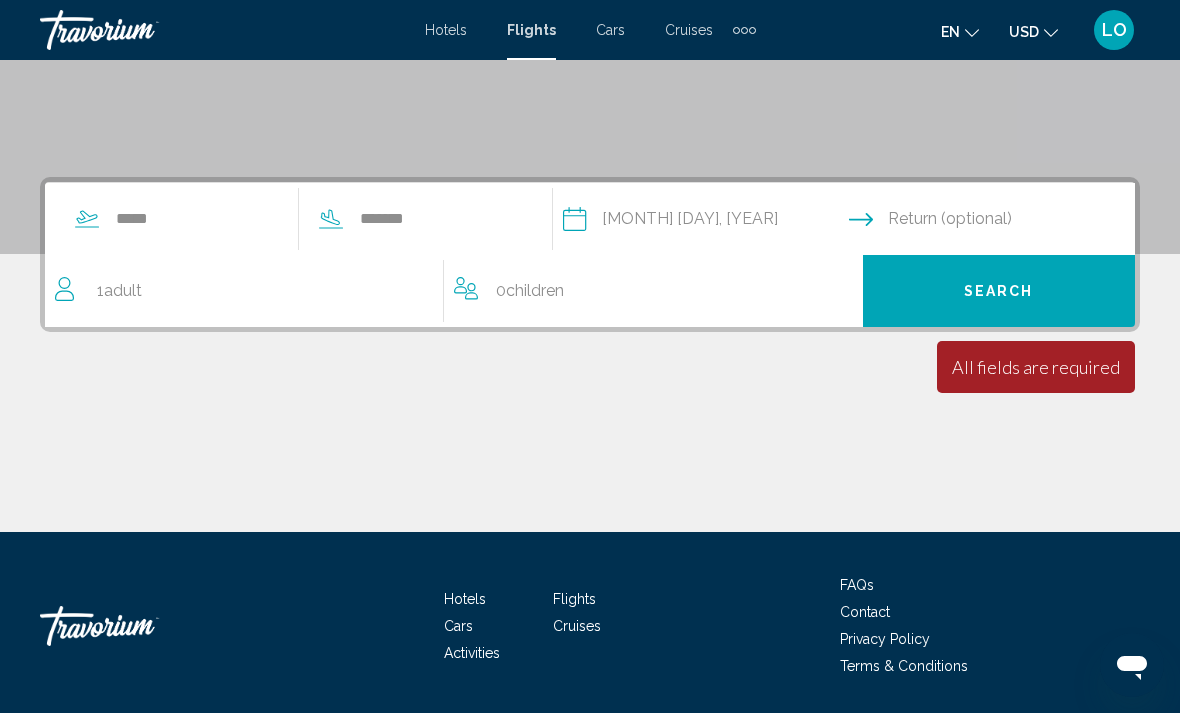 click at bounding box center [87, 219] 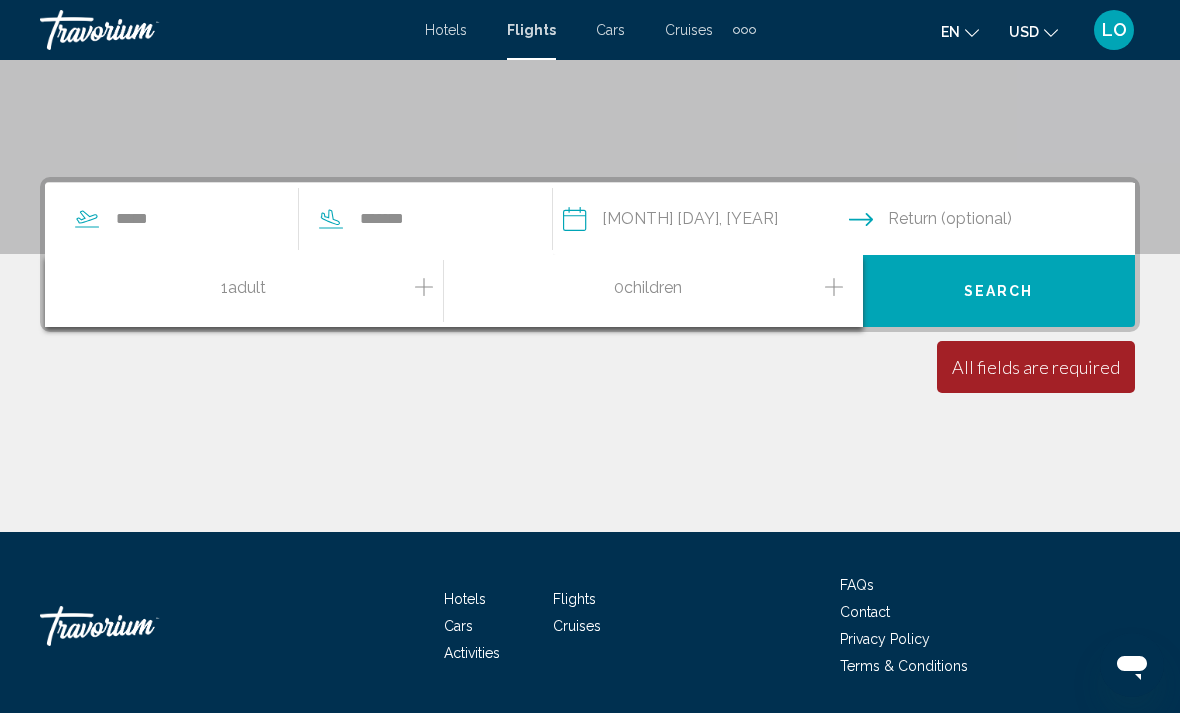 click on "1  Adult Adults" at bounding box center (249, 291) 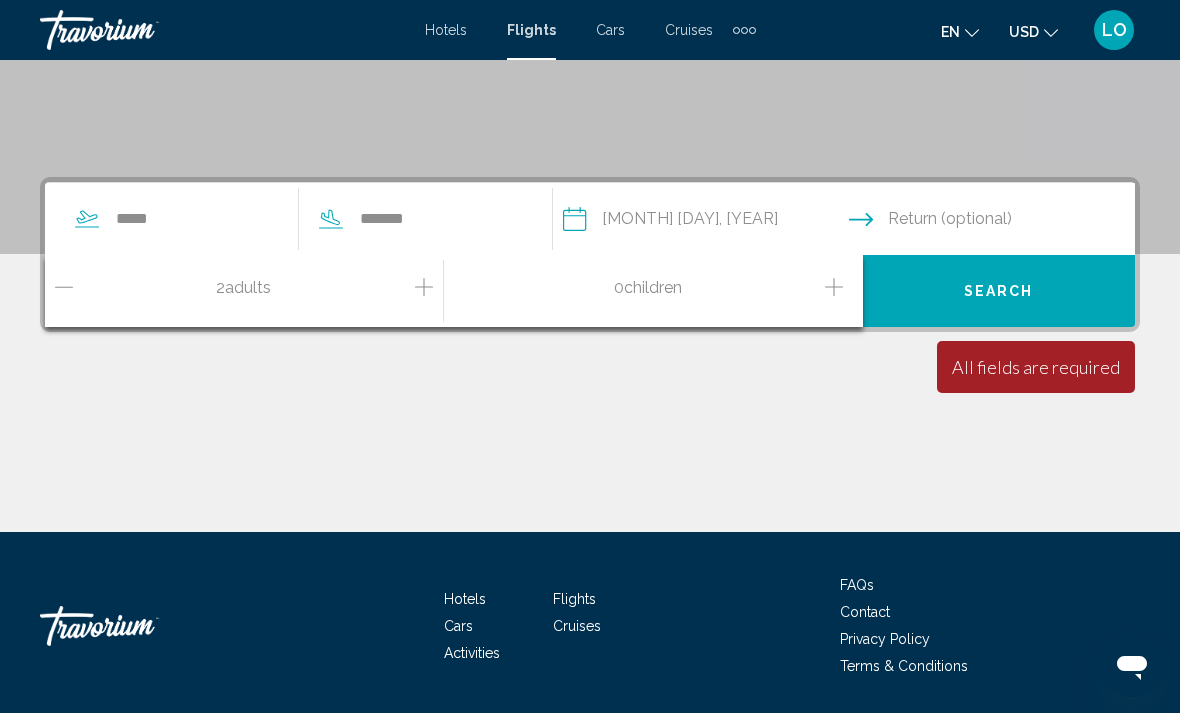 click at bounding box center (996, 222) 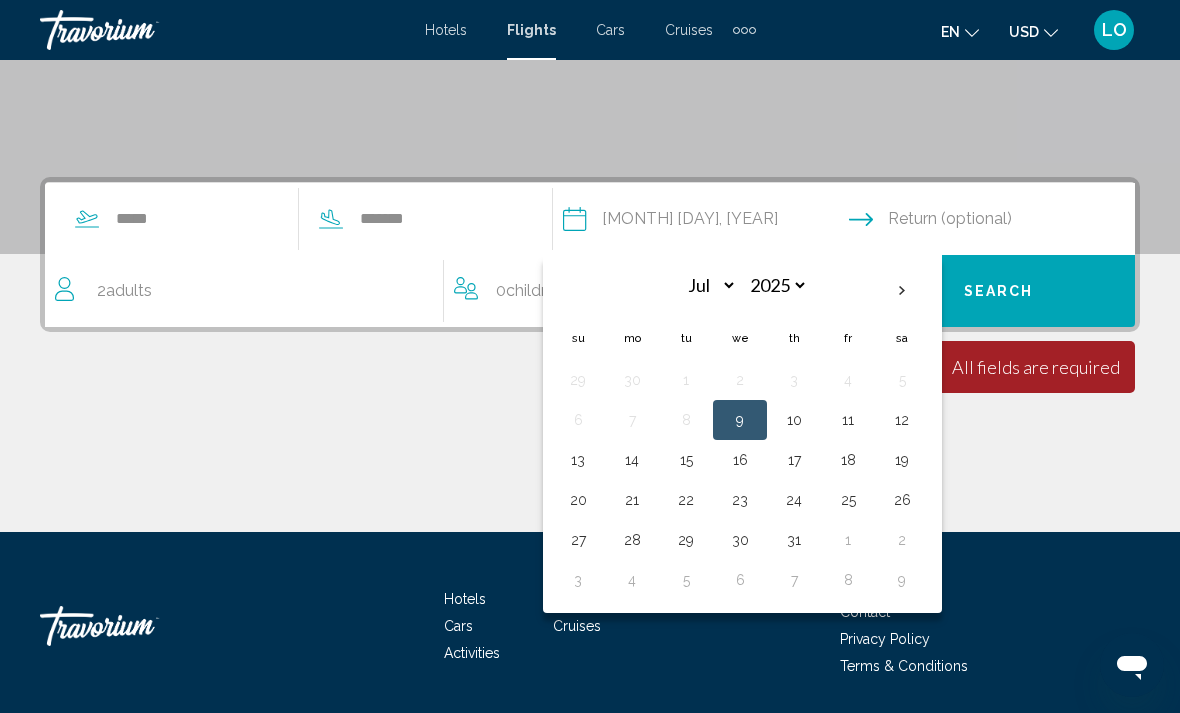 click on "9" at bounding box center [740, 420] 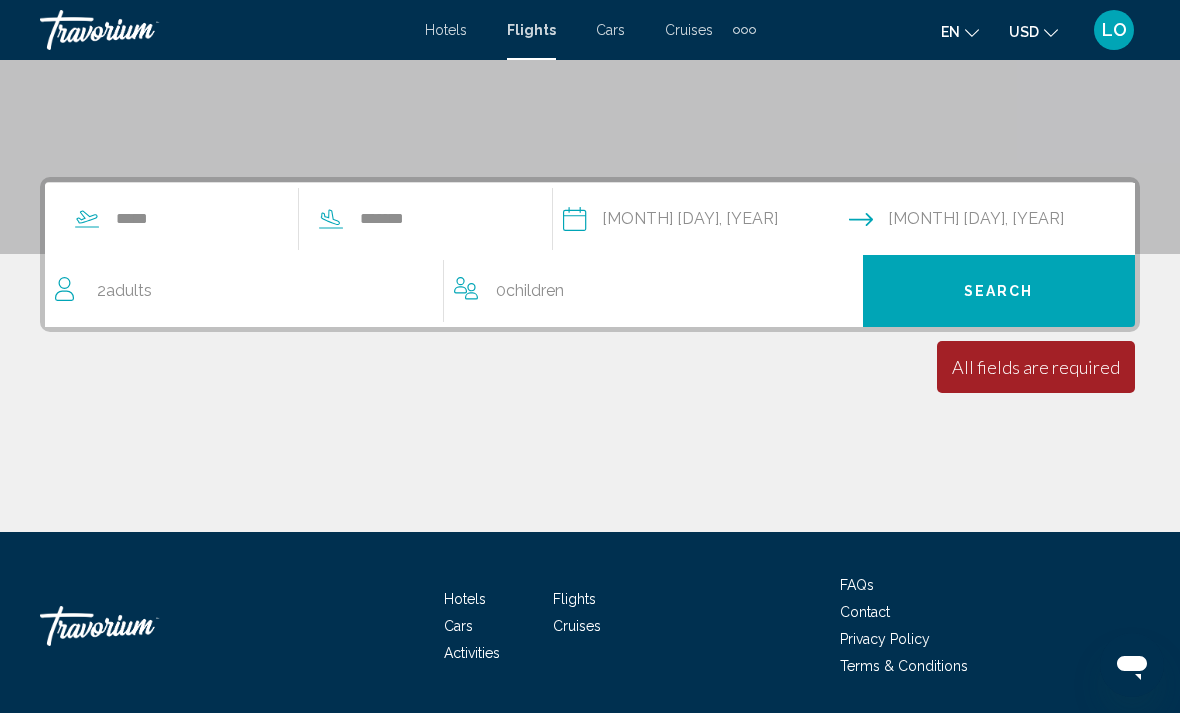 click on "Search" at bounding box center [999, 292] 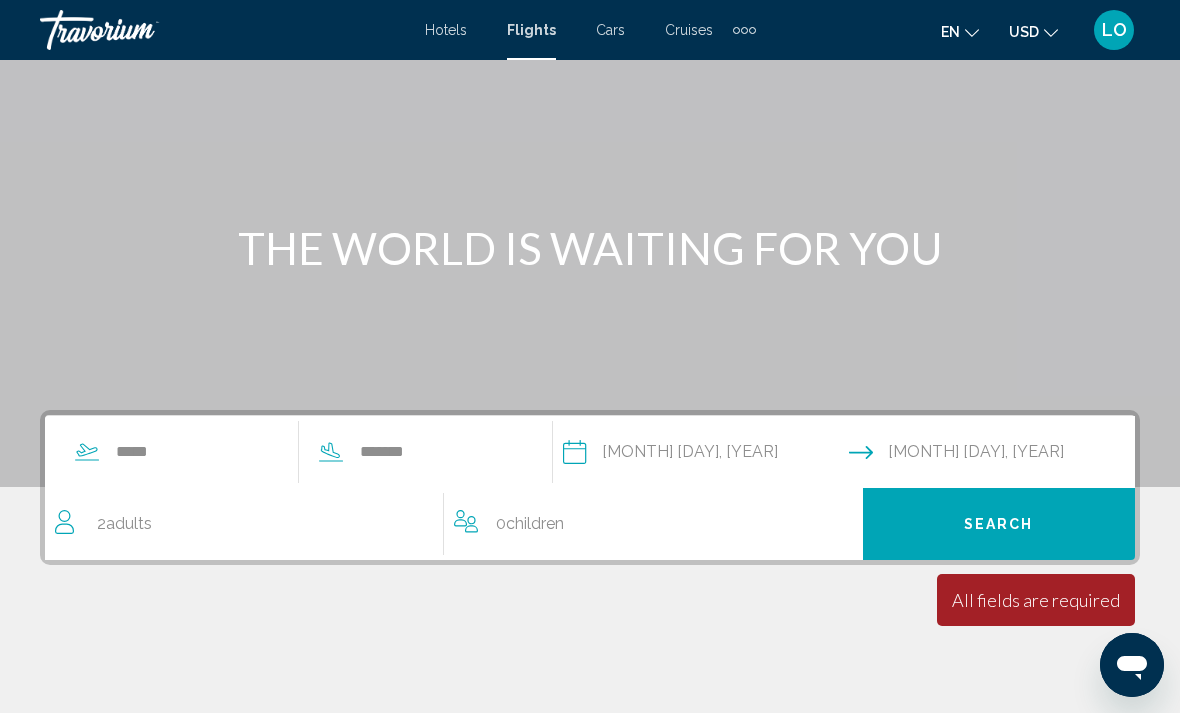 scroll, scrollTop: 0, scrollLeft: 0, axis: both 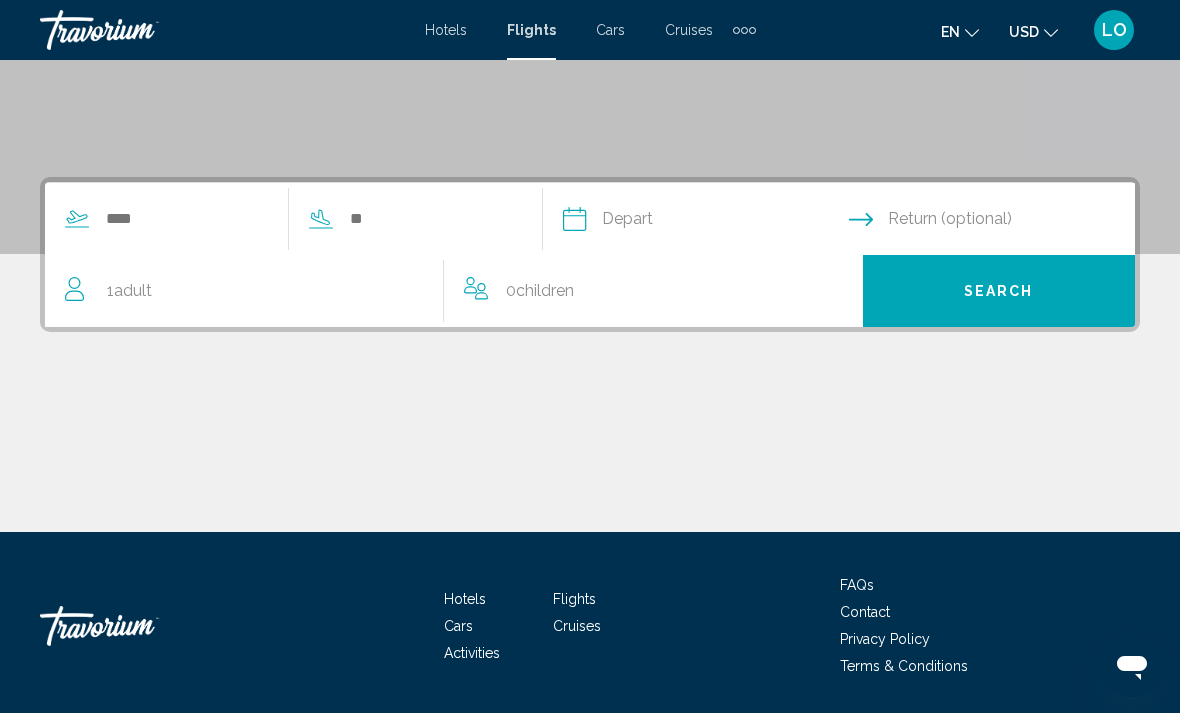click at bounding box center (77, 219) 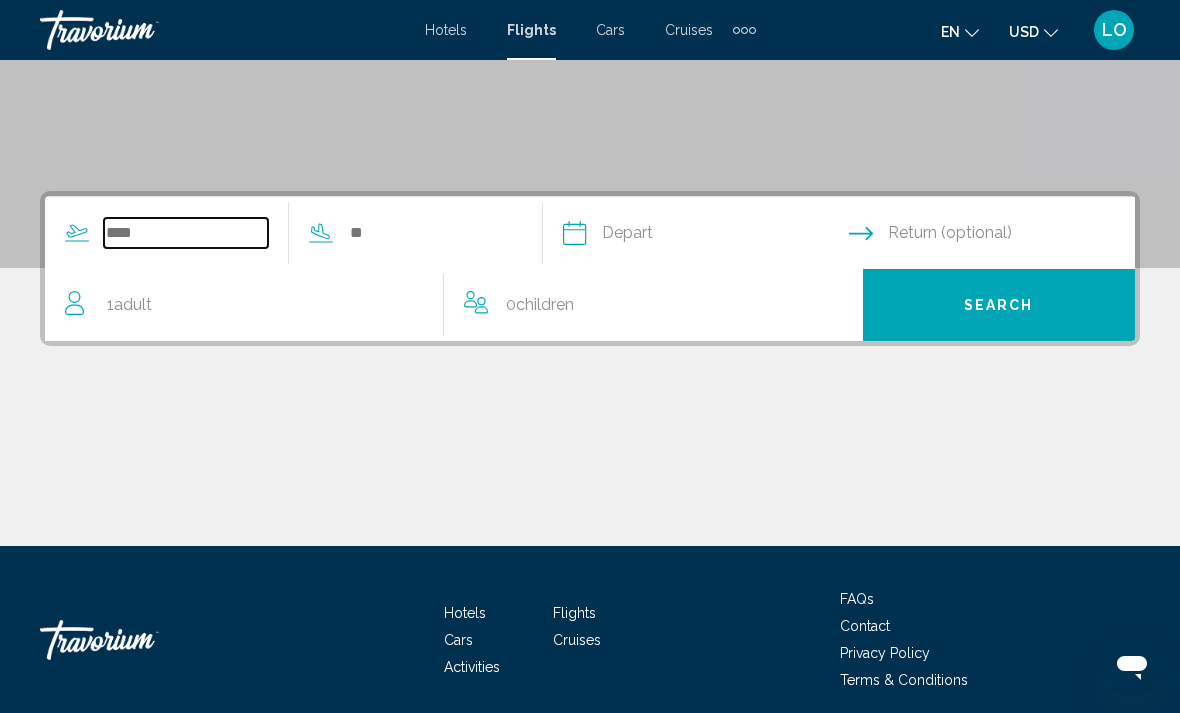 click at bounding box center [186, 233] 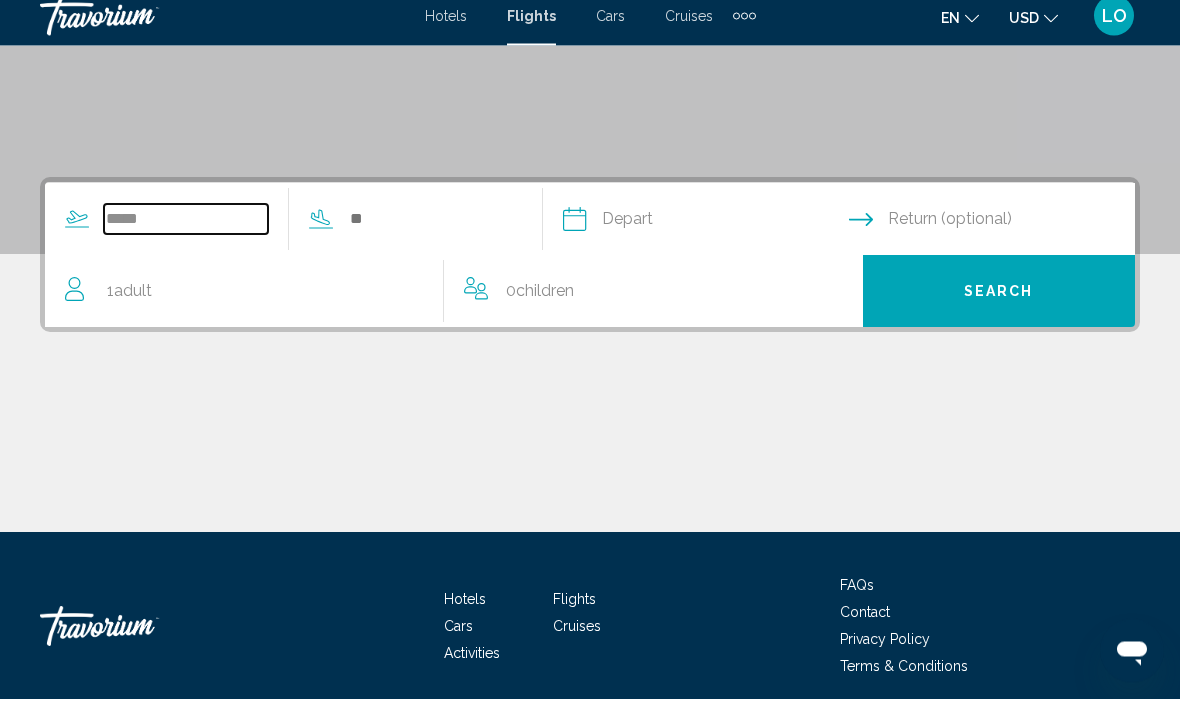 type on "*****" 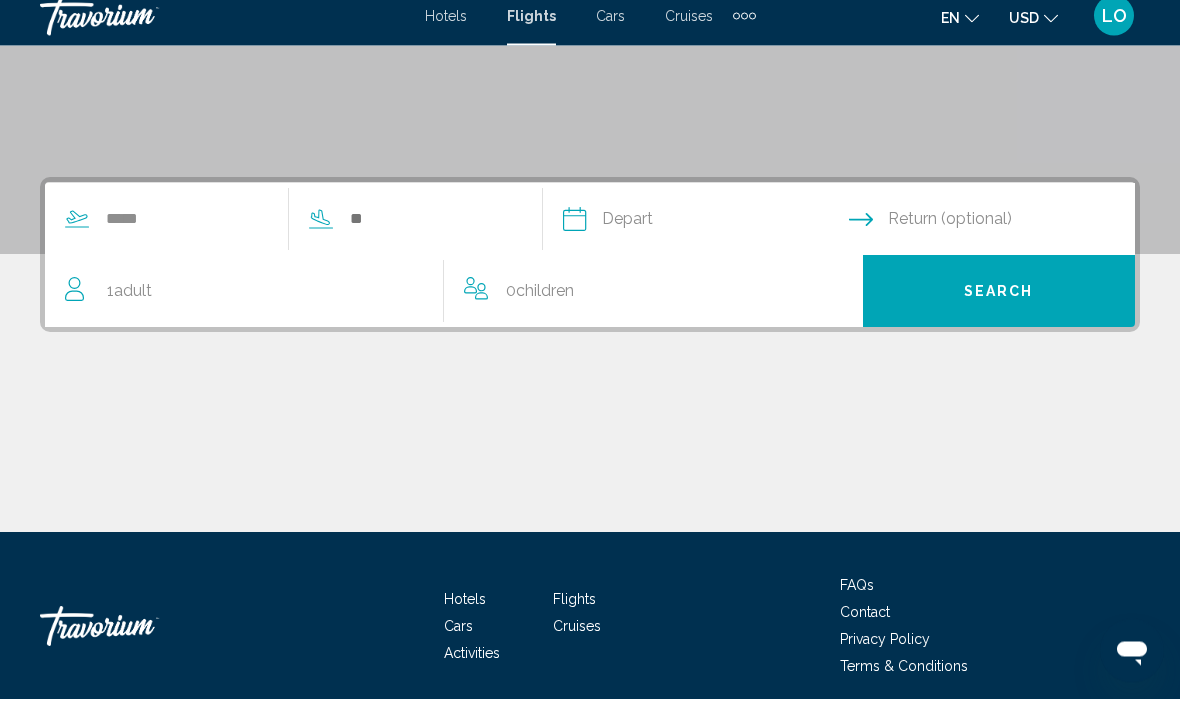 click at bounding box center (705, 237) 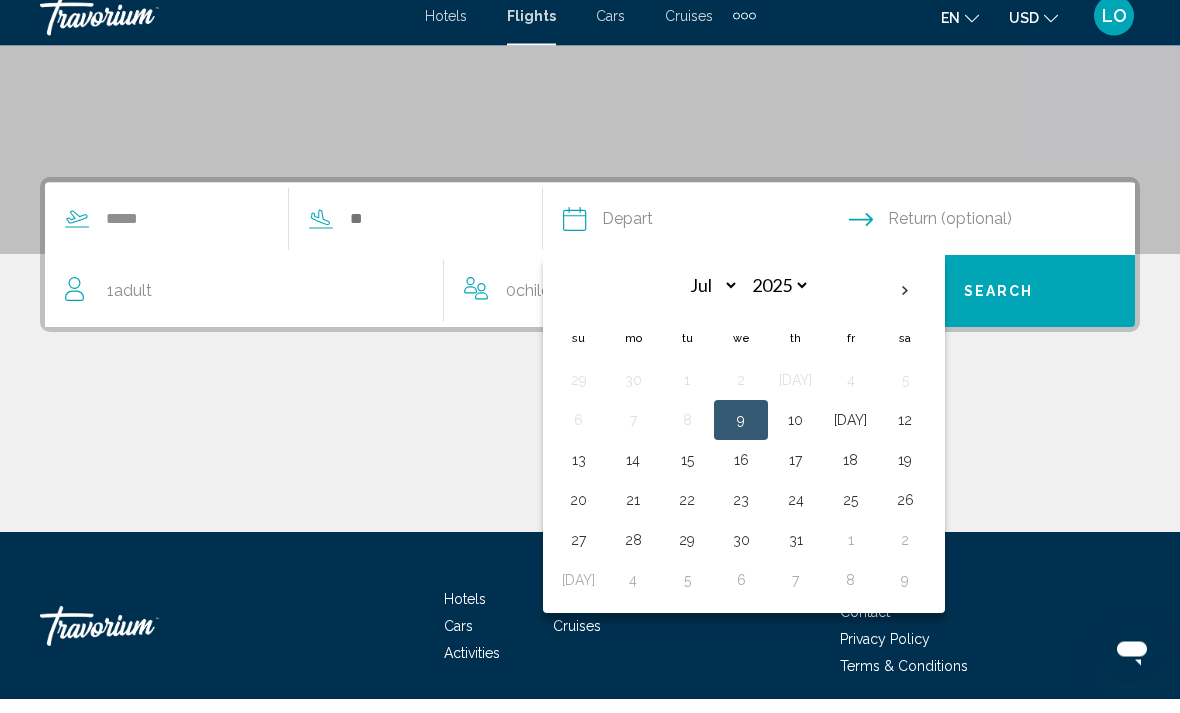 scroll, scrollTop: 346, scrollLeft: 0, axis: vertical 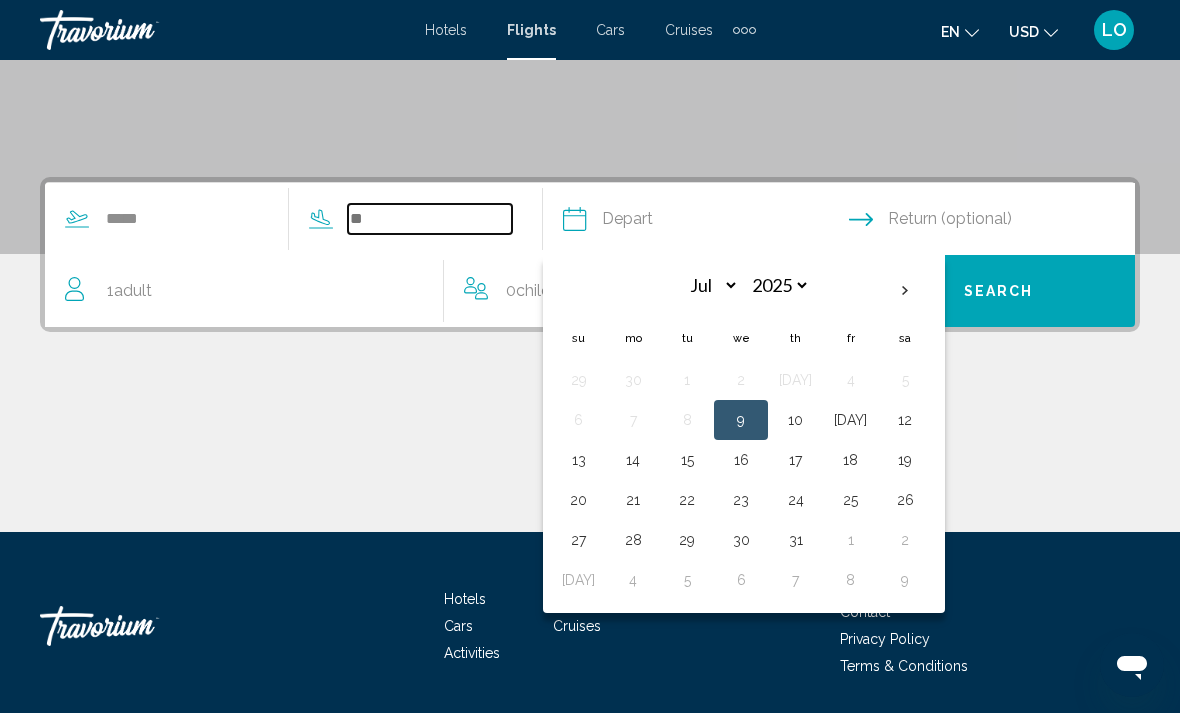 click at bounding box center [430, 219] 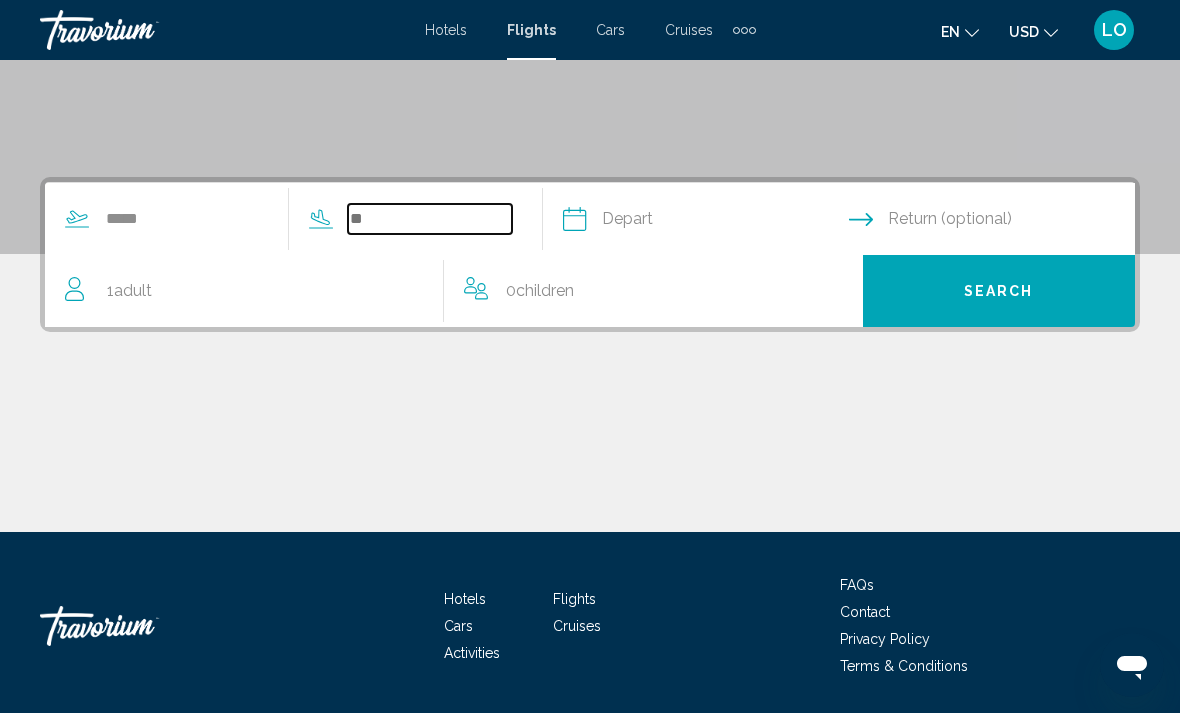 click at bounding box center [430, 219] 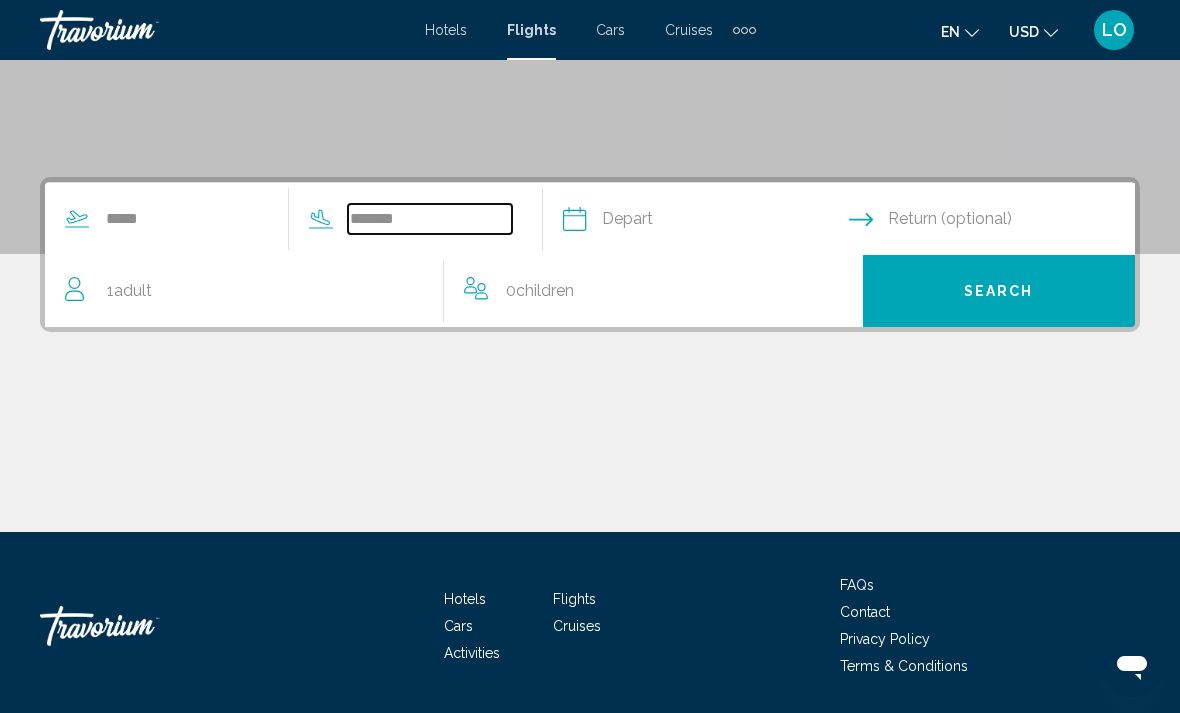 type on "*******" 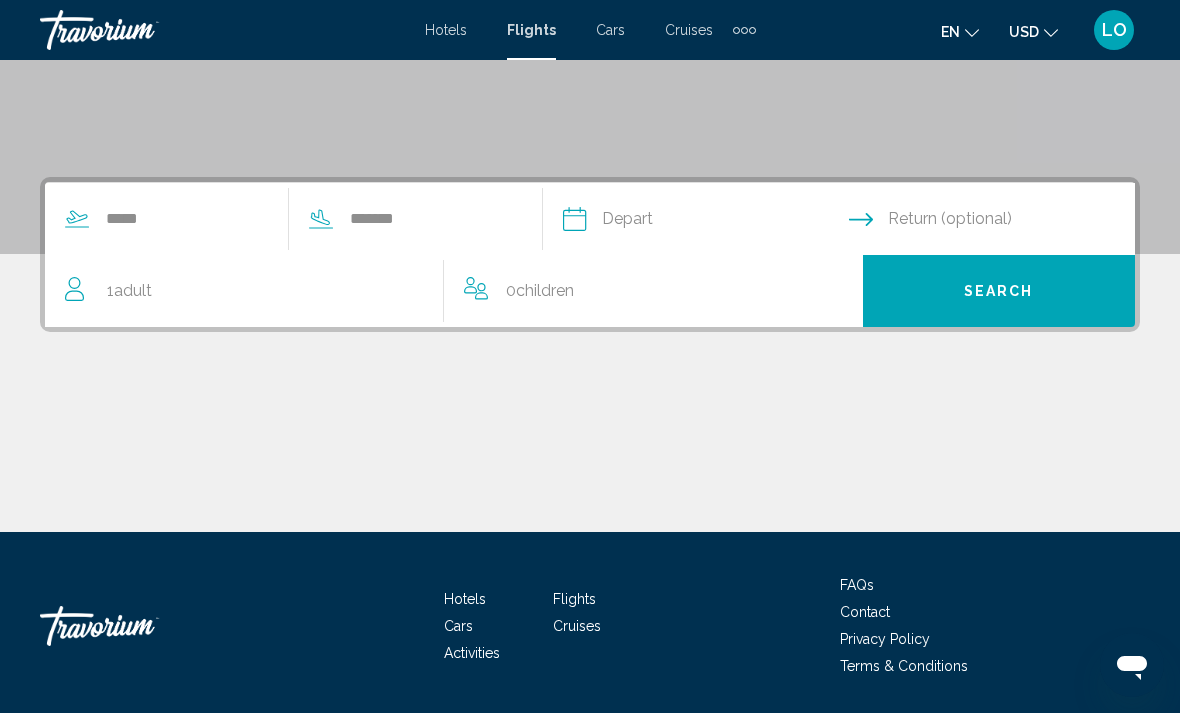 click at bounding box center [705, 222] 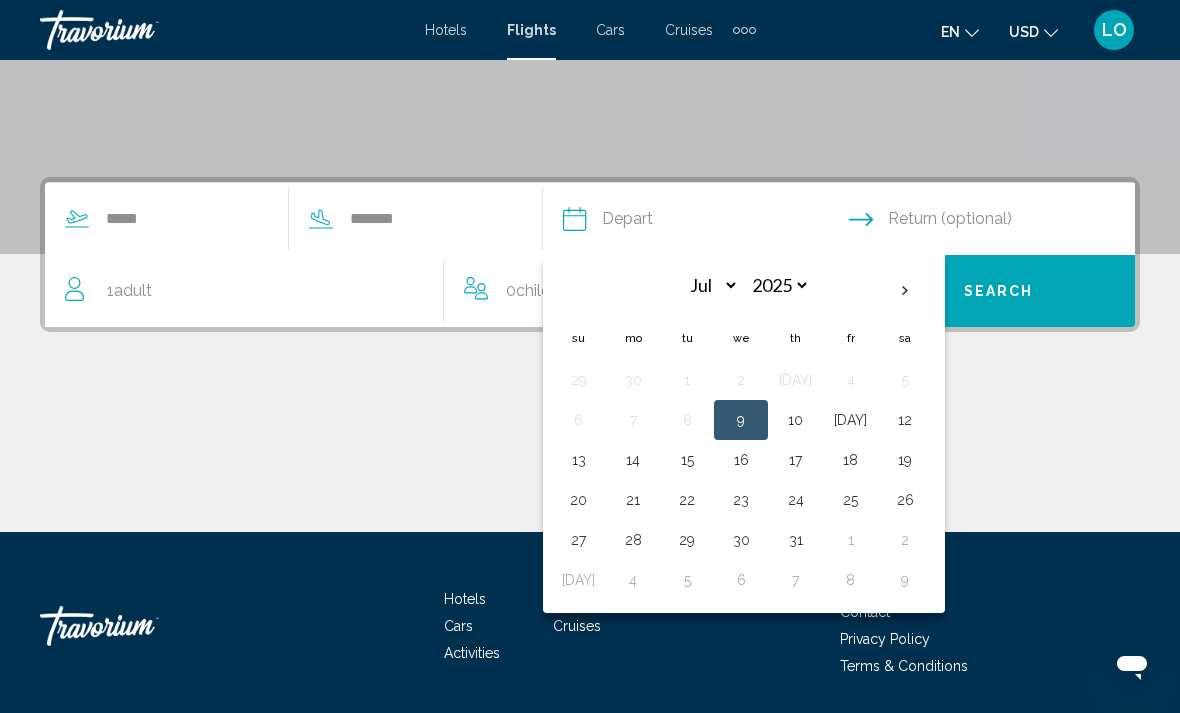 click on "9" at bounding box center (741, 420) 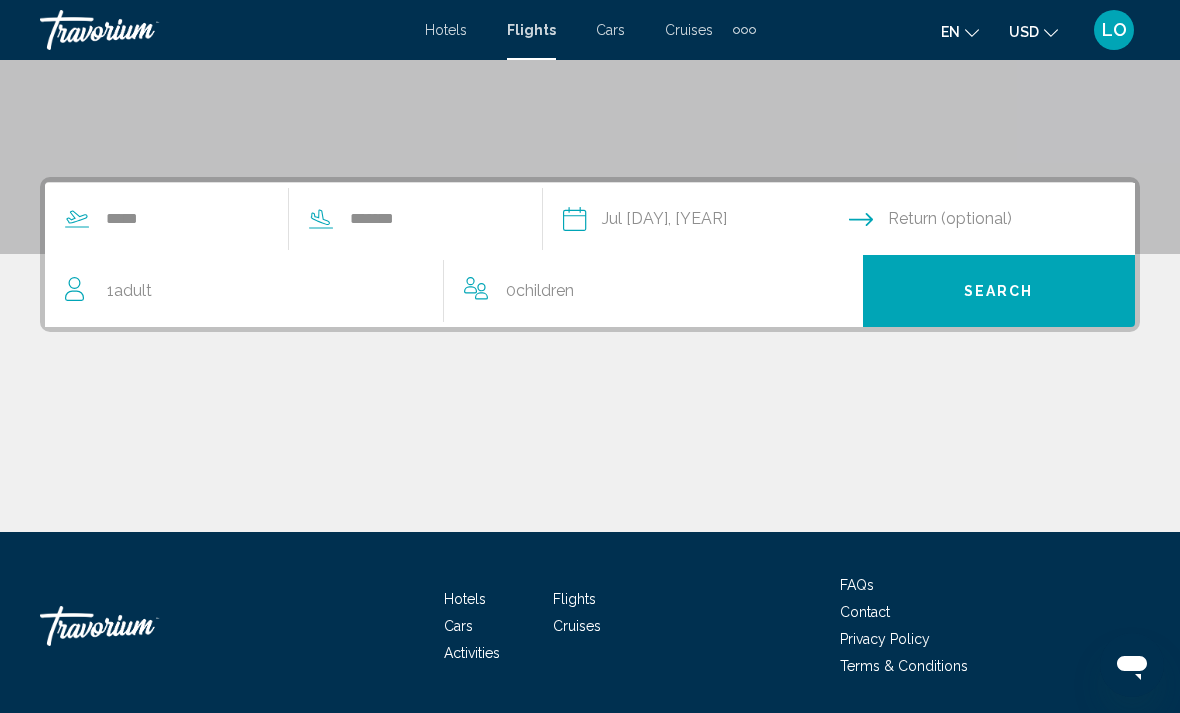 click on "Search" at bounding box center [999, 291] 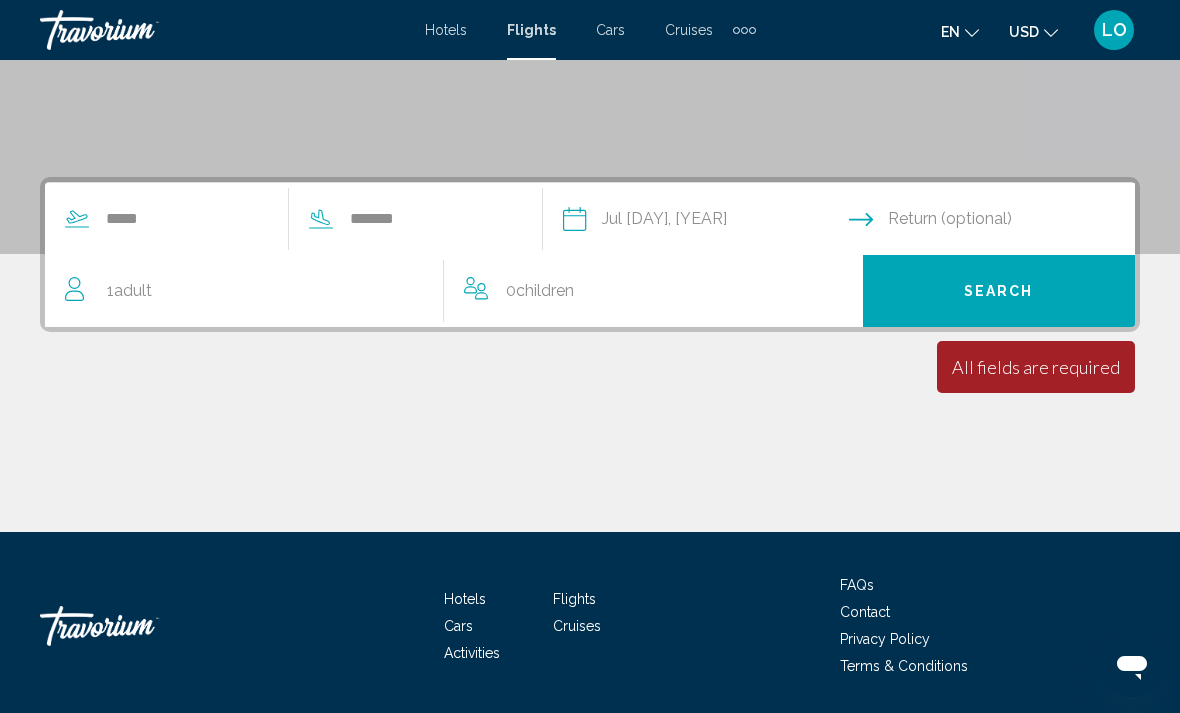click at bounding box center (996, 222) 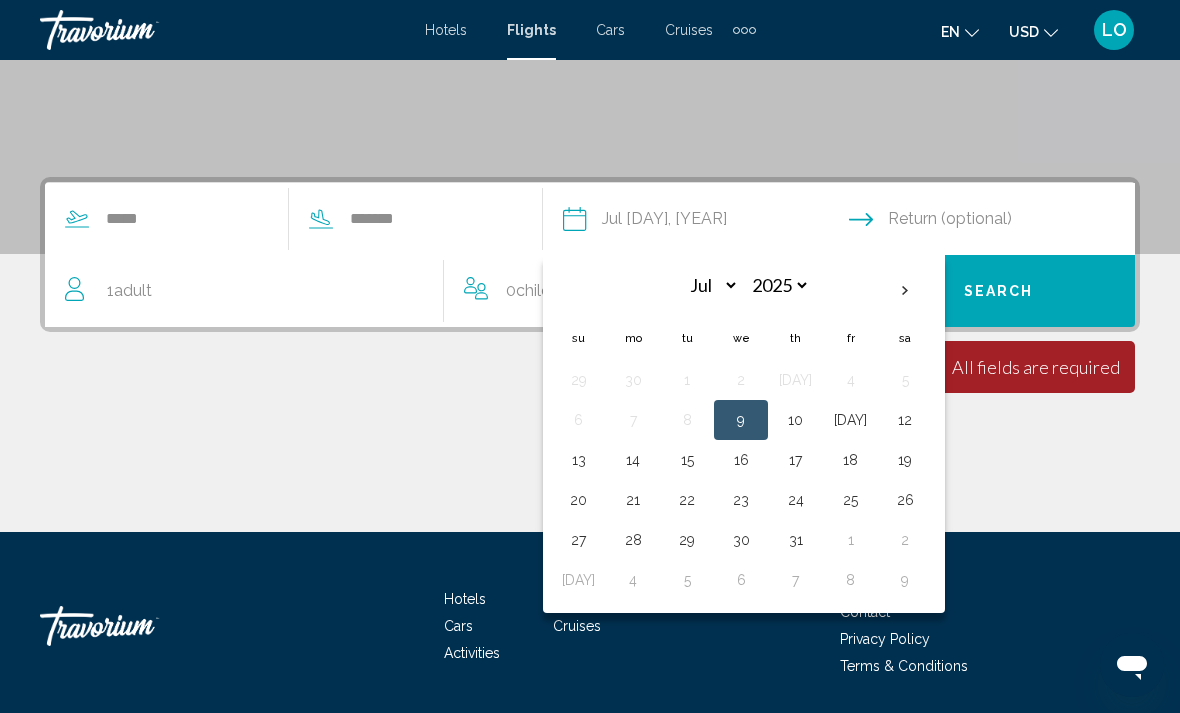 click on "[DAY]" at bounding box center (850, 420) 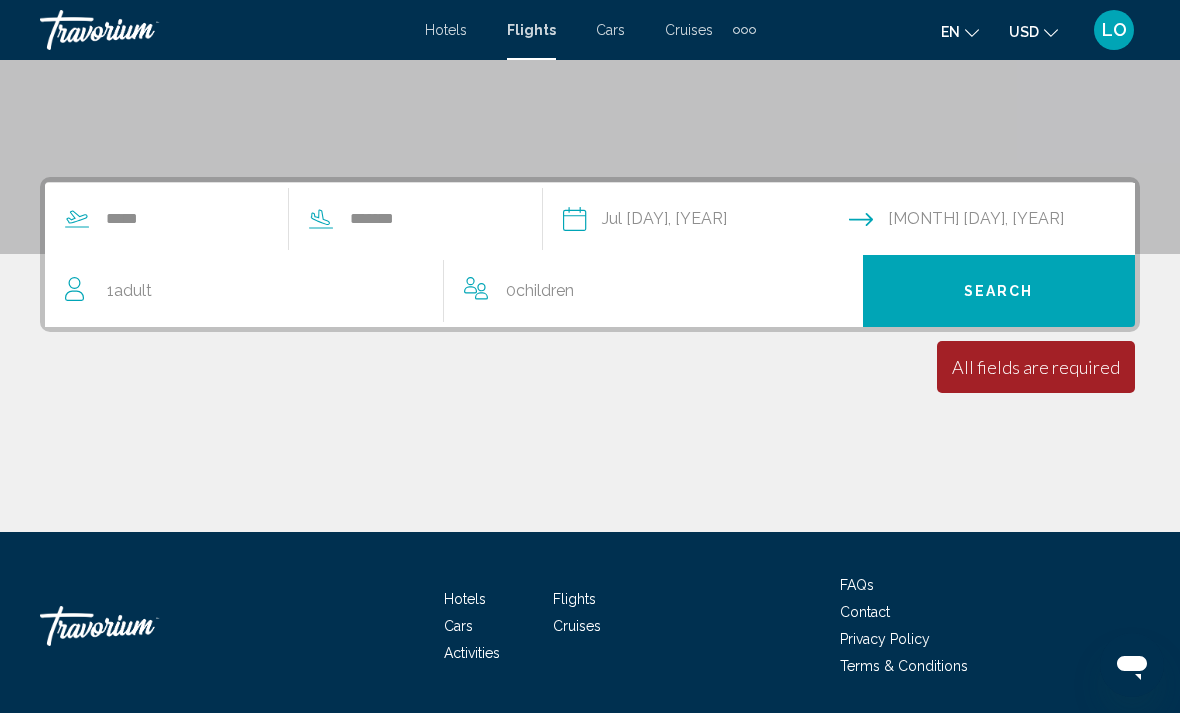 click on "Search" at bounding box center [999, 292] 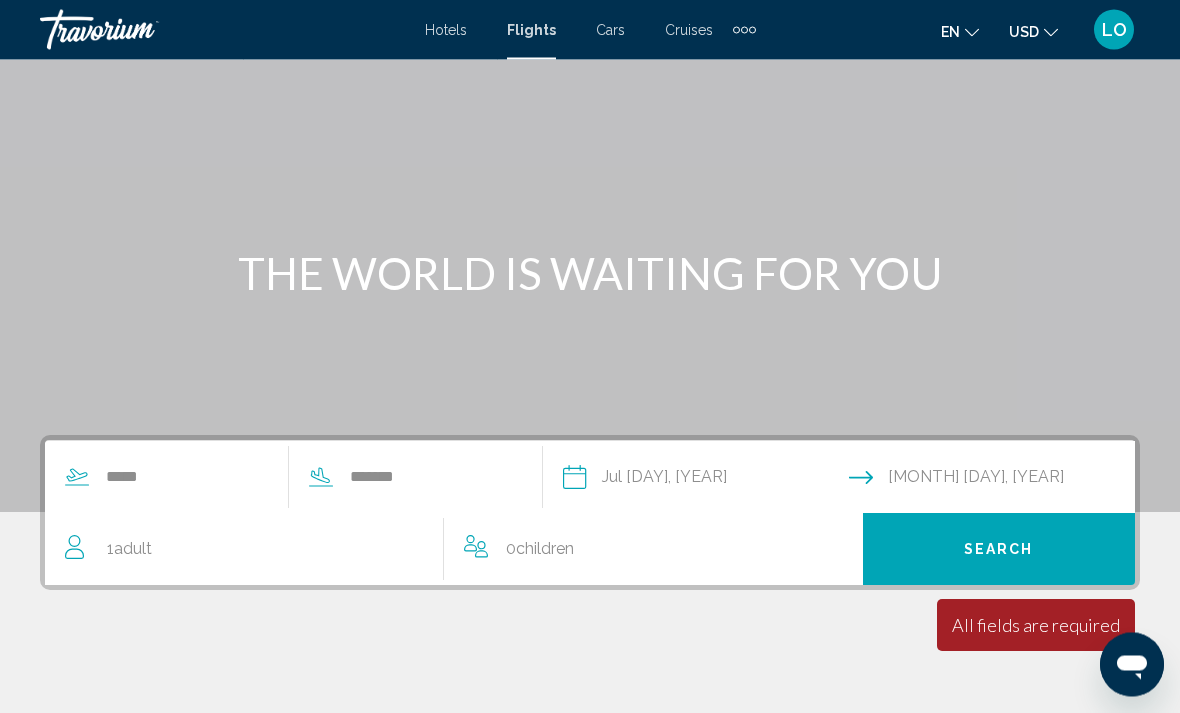 scroll, scrollTop: 108, scrollLeft: 0, axis: vertical 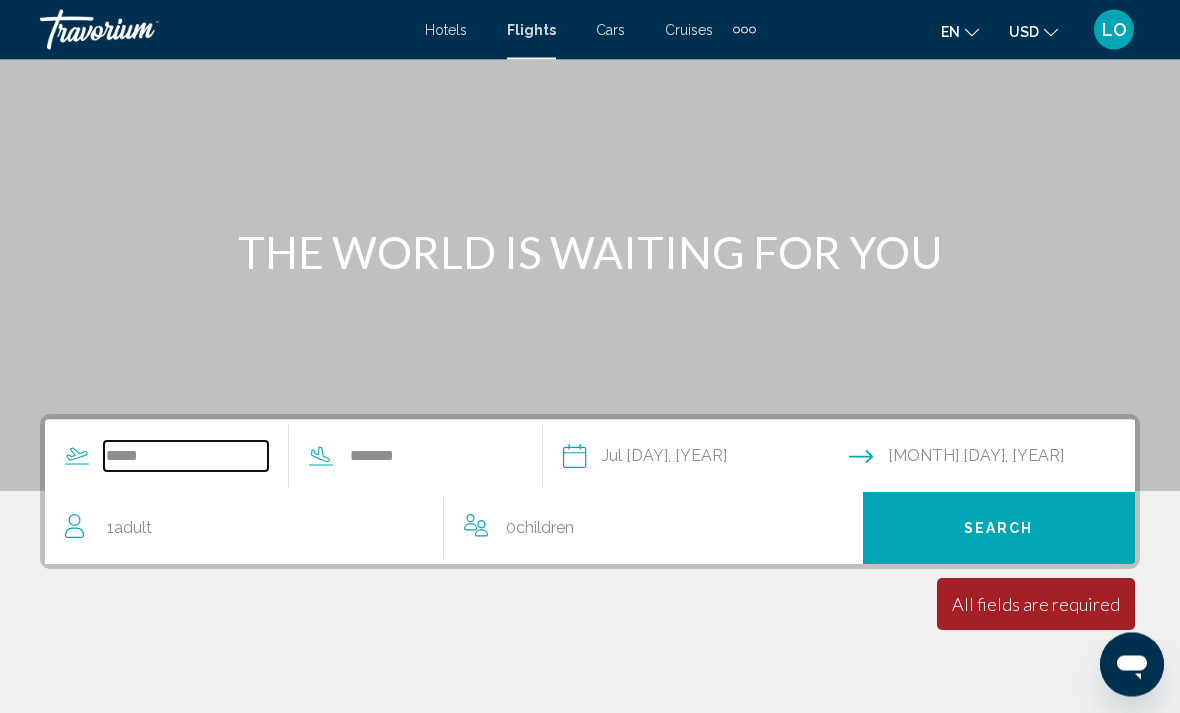 click on "*****" at bounding box center (186, 457) 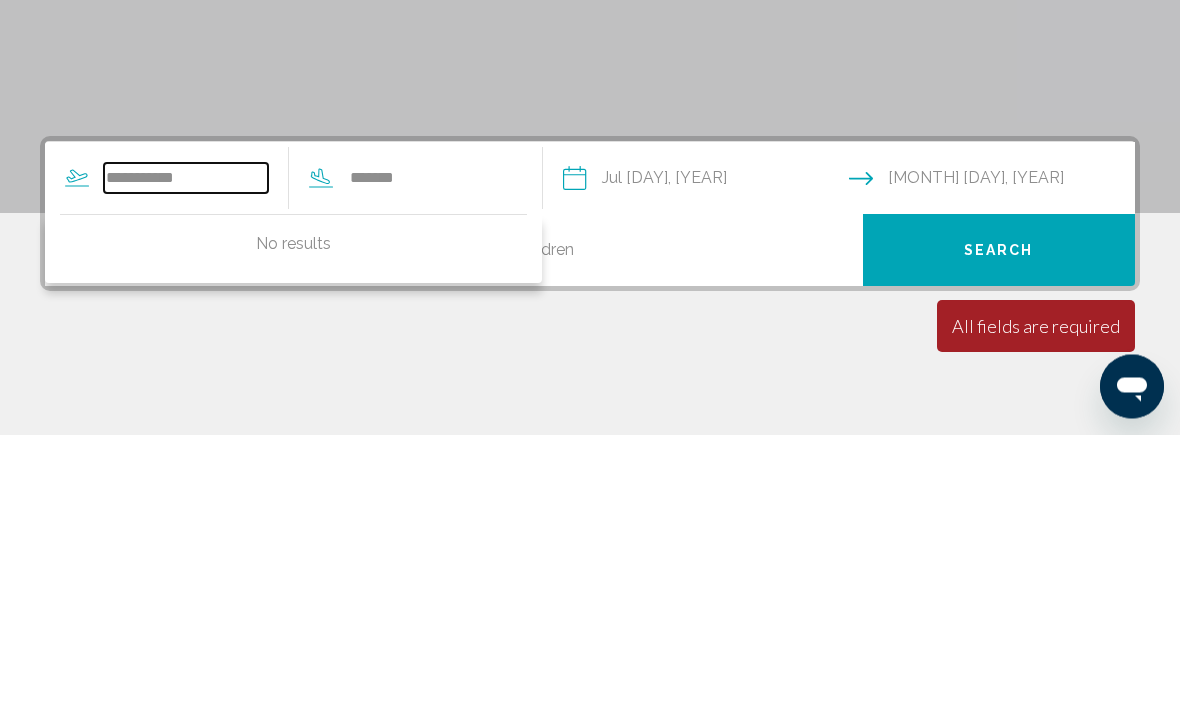 type on "**********" 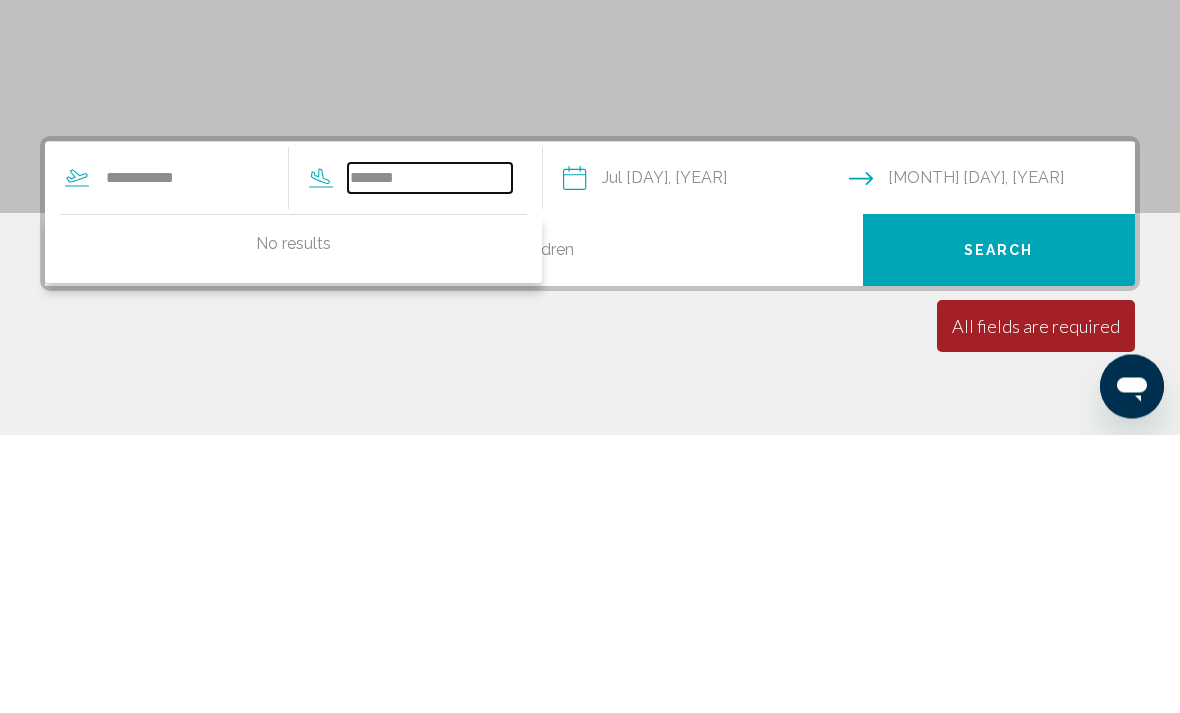 click on "*******" at bounding box center (430, 457) 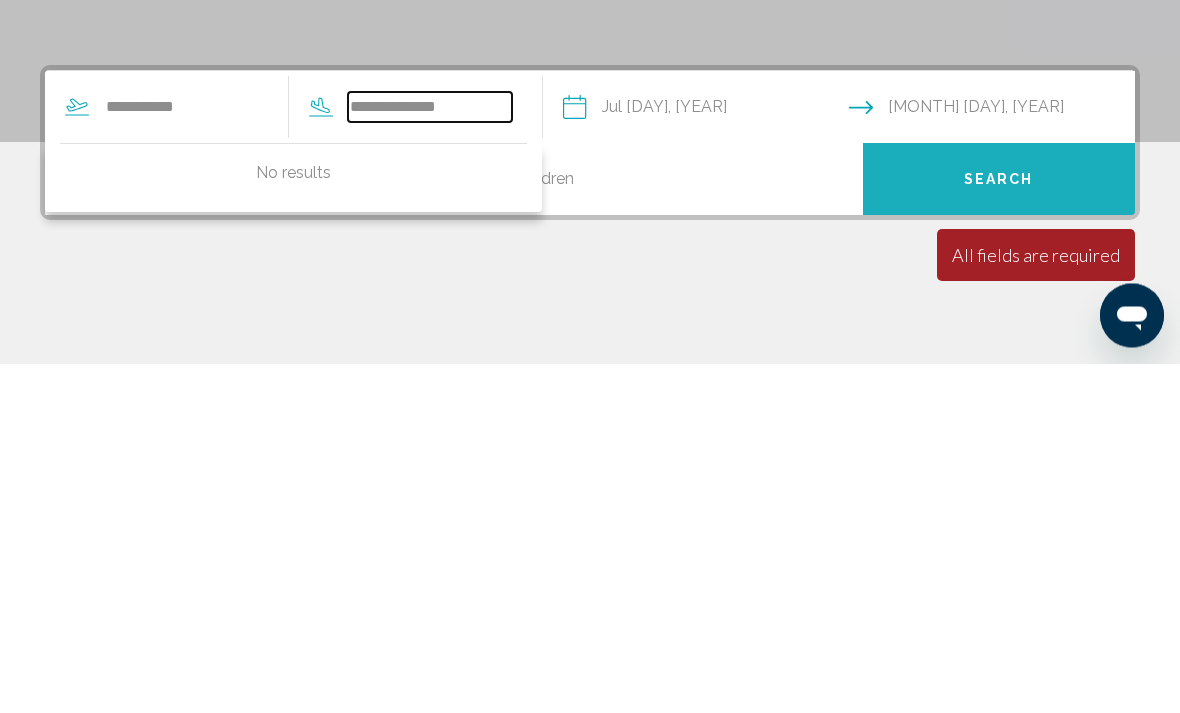 type on "**********" 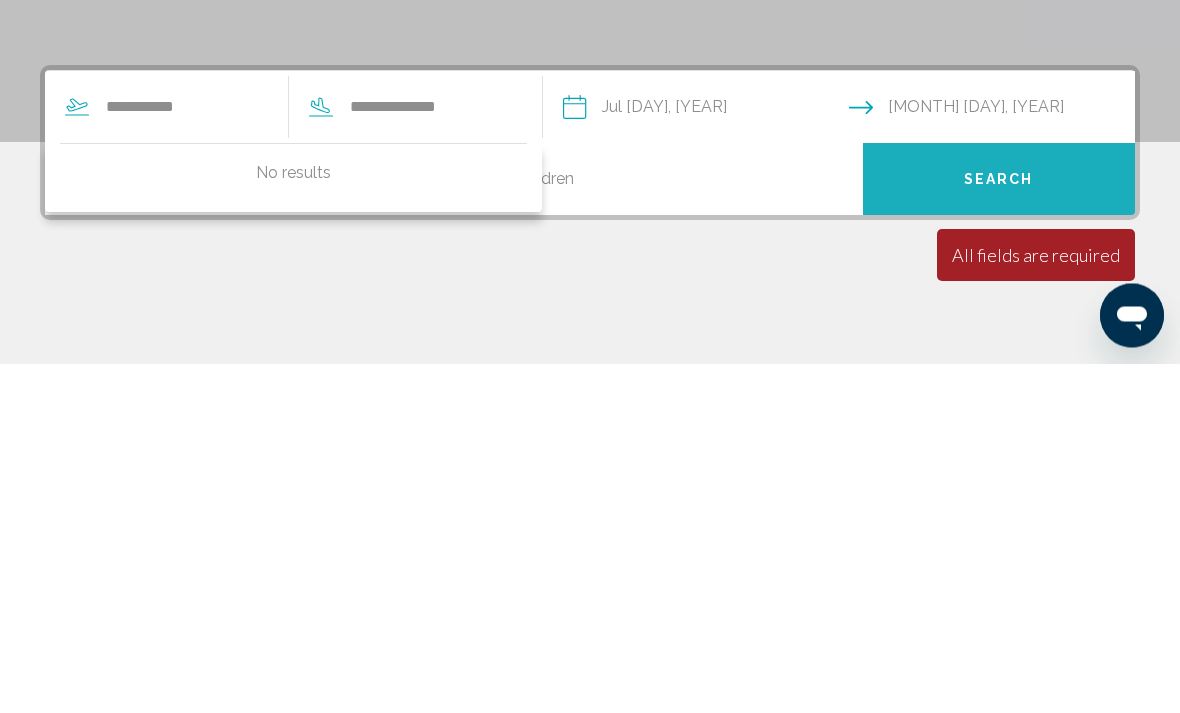 click on "Search" at bounding box center [999, 530] 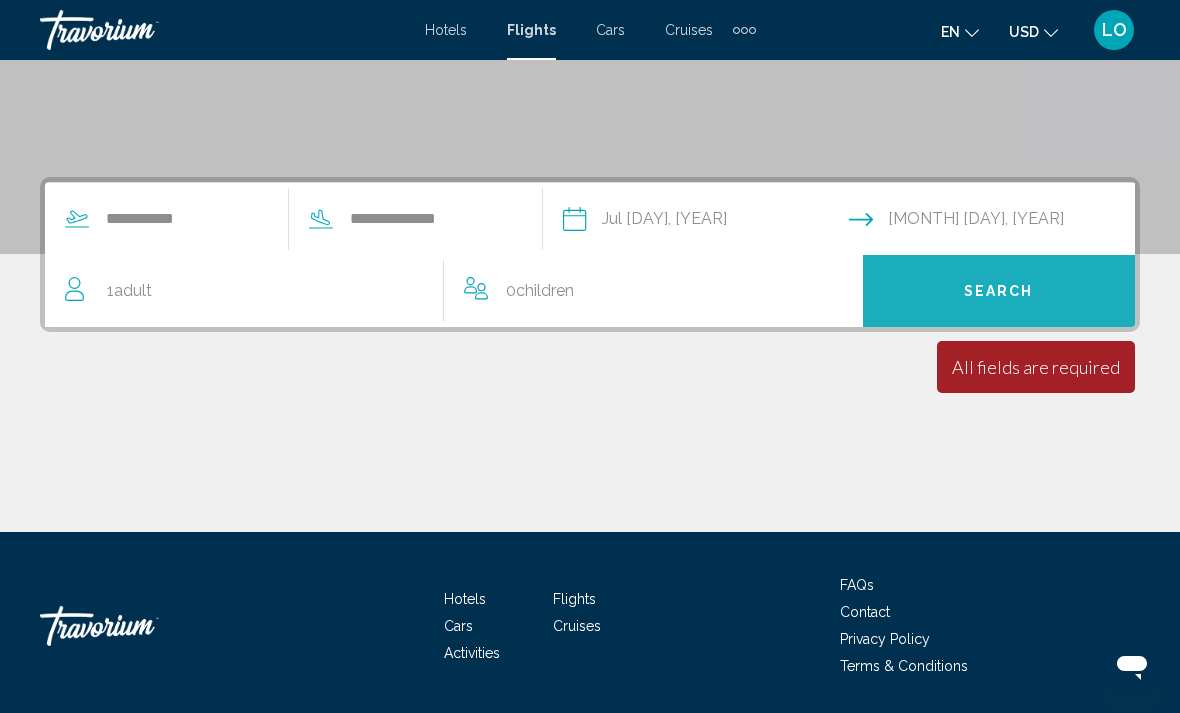 click on "Search" at bounding box center (999, 291) 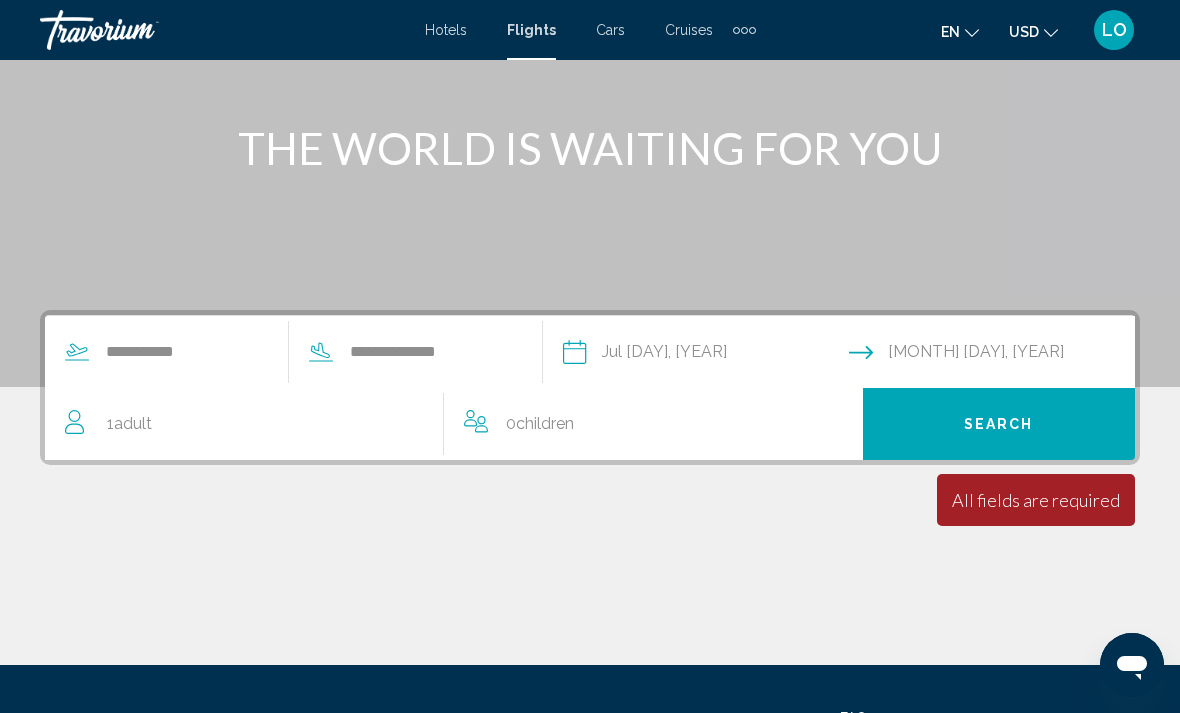 scroll, scrollTop: 0, scrollLeft: 0, axis: both 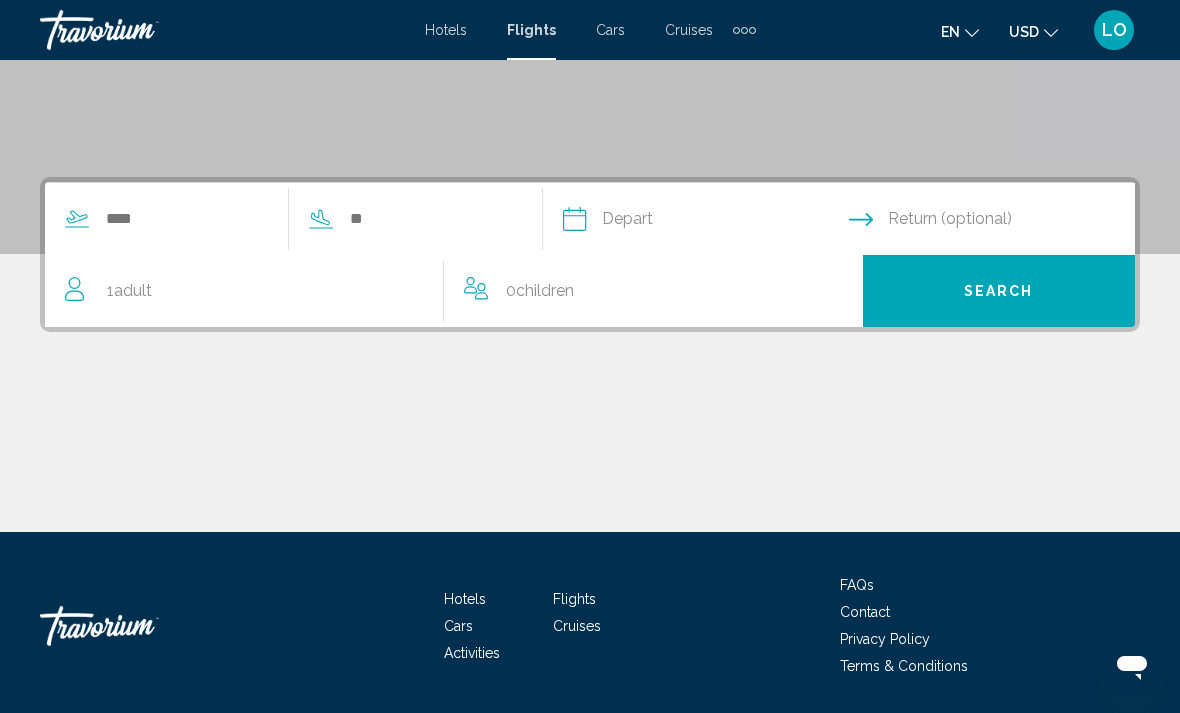 click on "Cars" at bounding box center (610, 30) 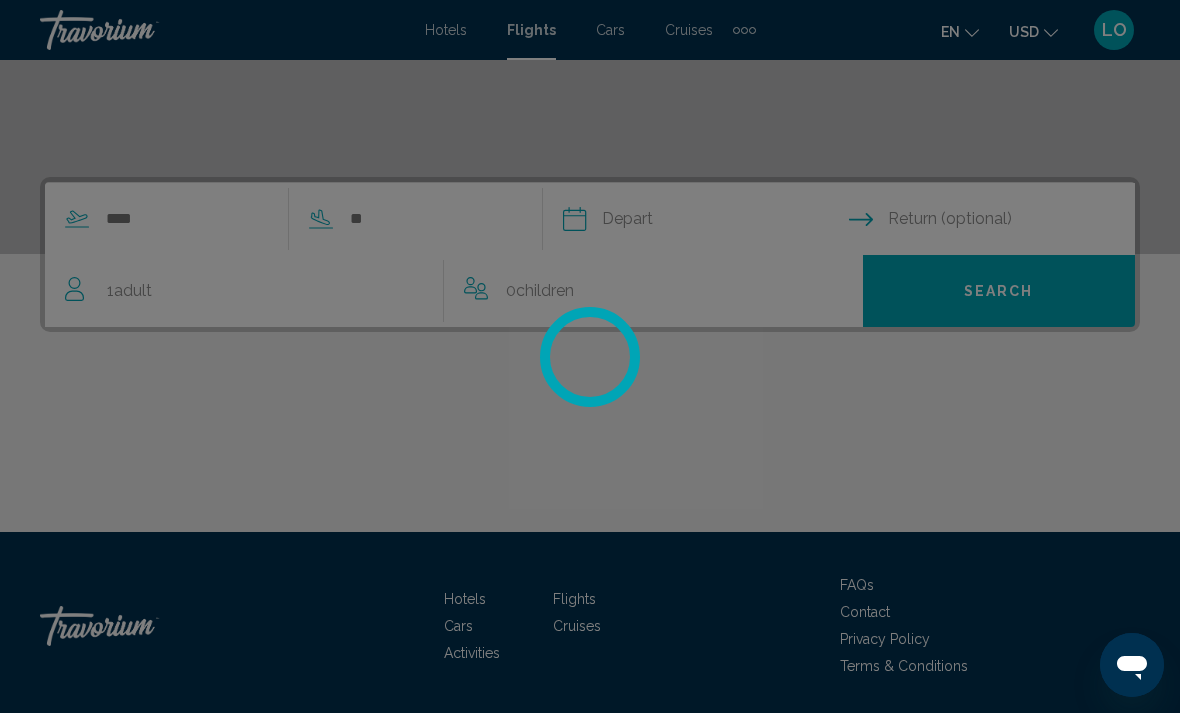 scroll, scrollTop: 0, scrollLeft: 0, axis: both 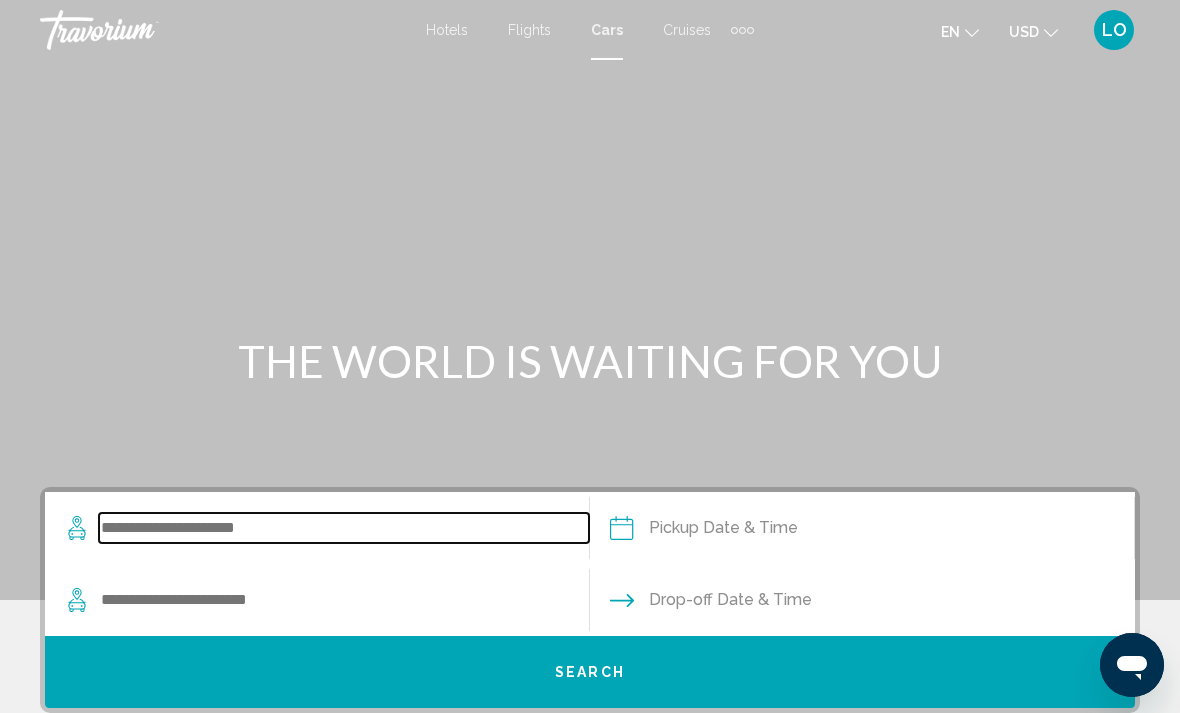 click at bounding box center (344, 528) 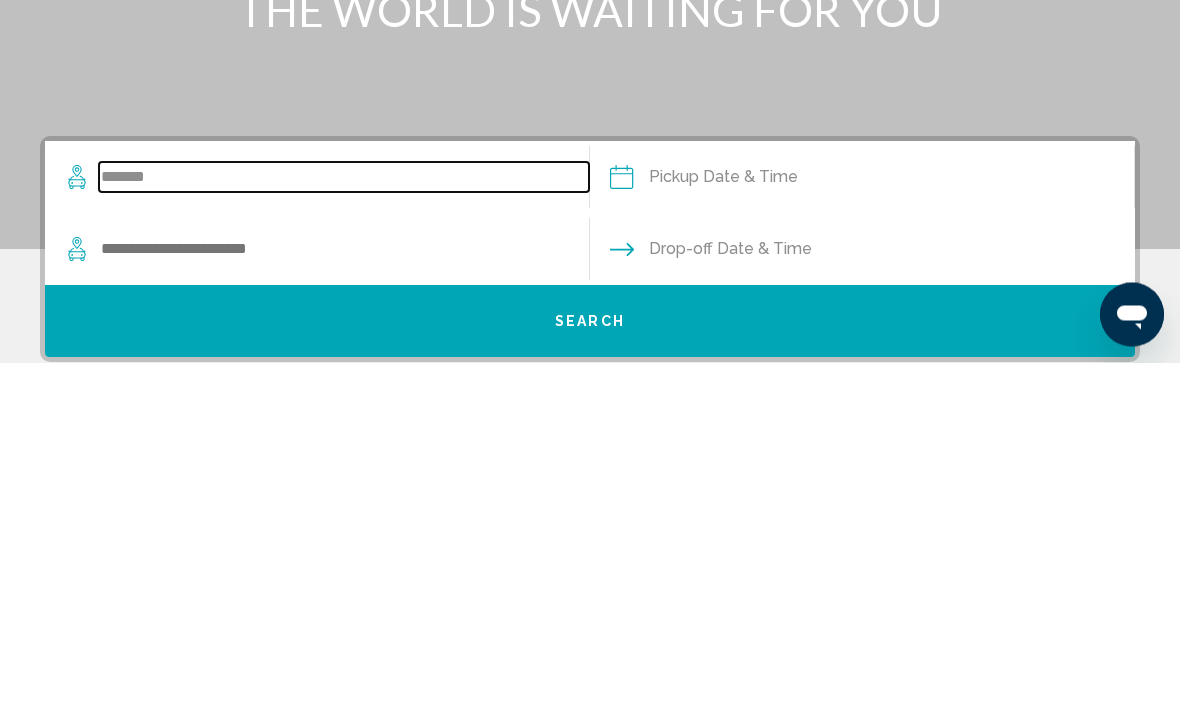 type on "*******" 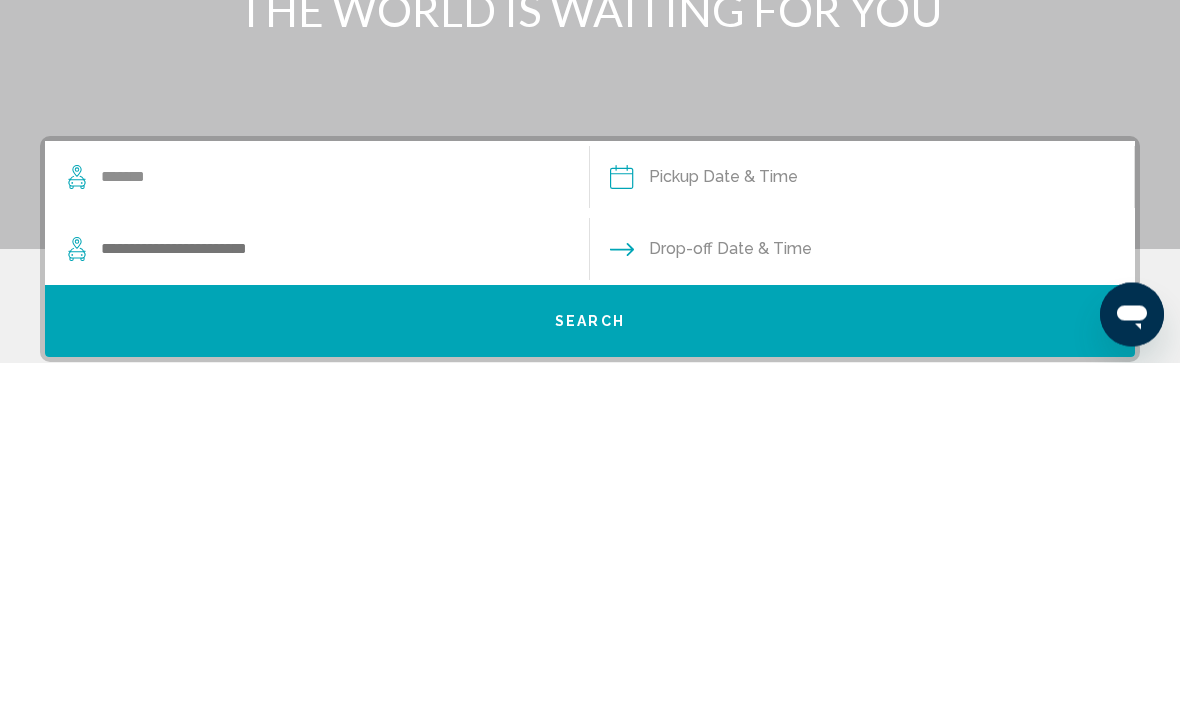 click at bounding box center (861, 531) 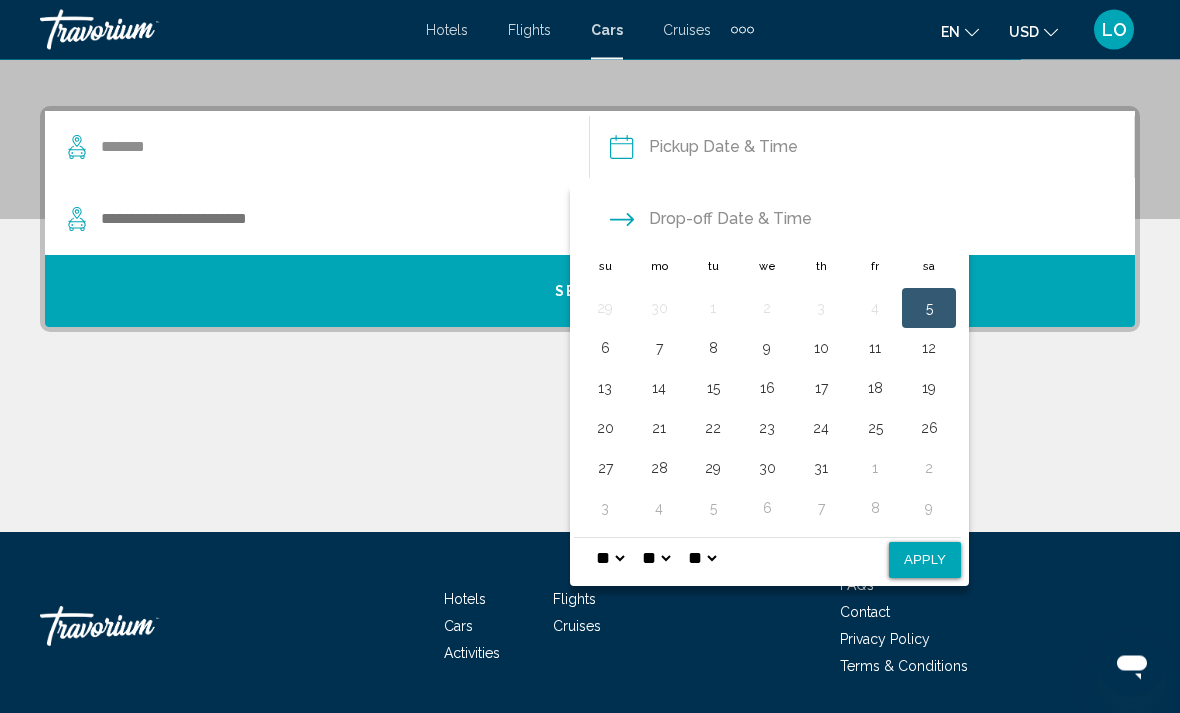 scroll, scrollTop: 381, scrollLeft: 0, axis: vertical 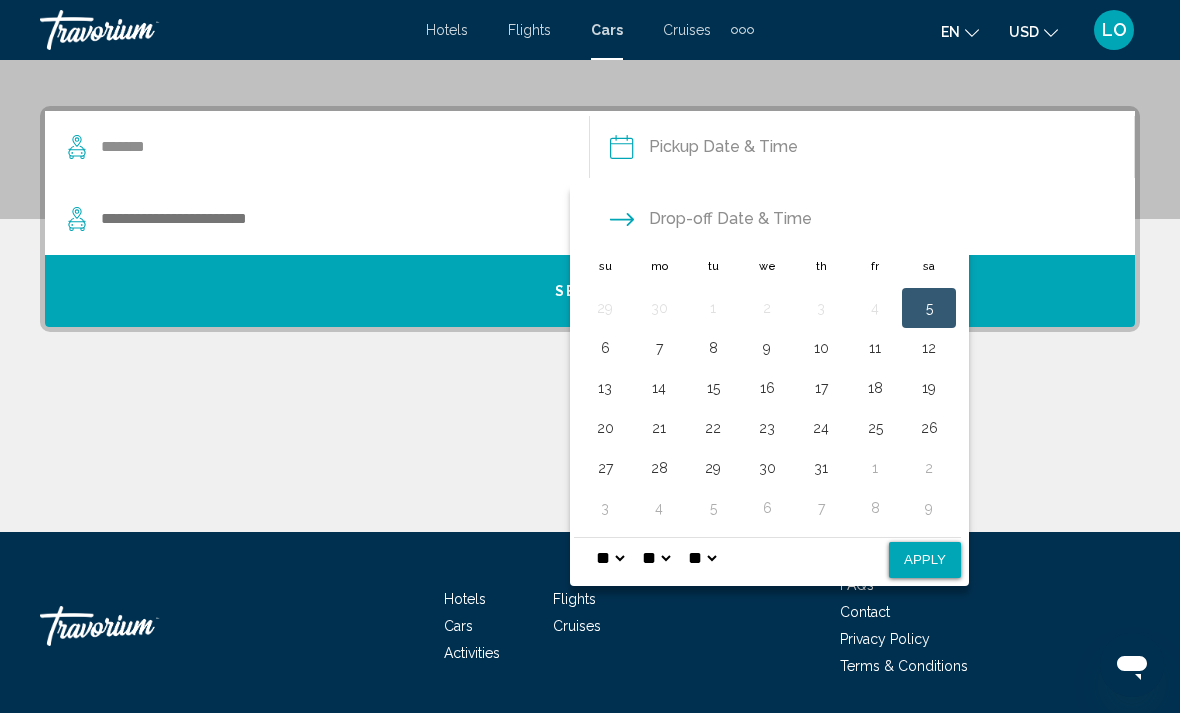 click on "9" at bounding box center (767, 348) 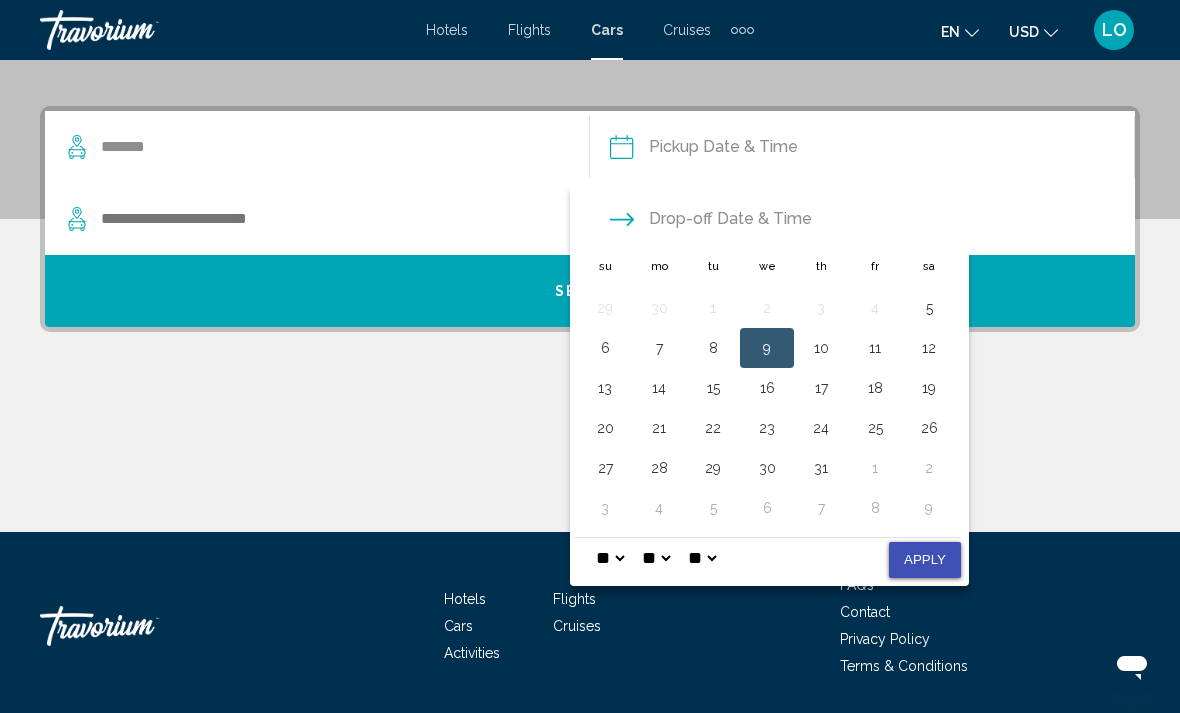 click on "Apply" at bounding box center (925, 560) 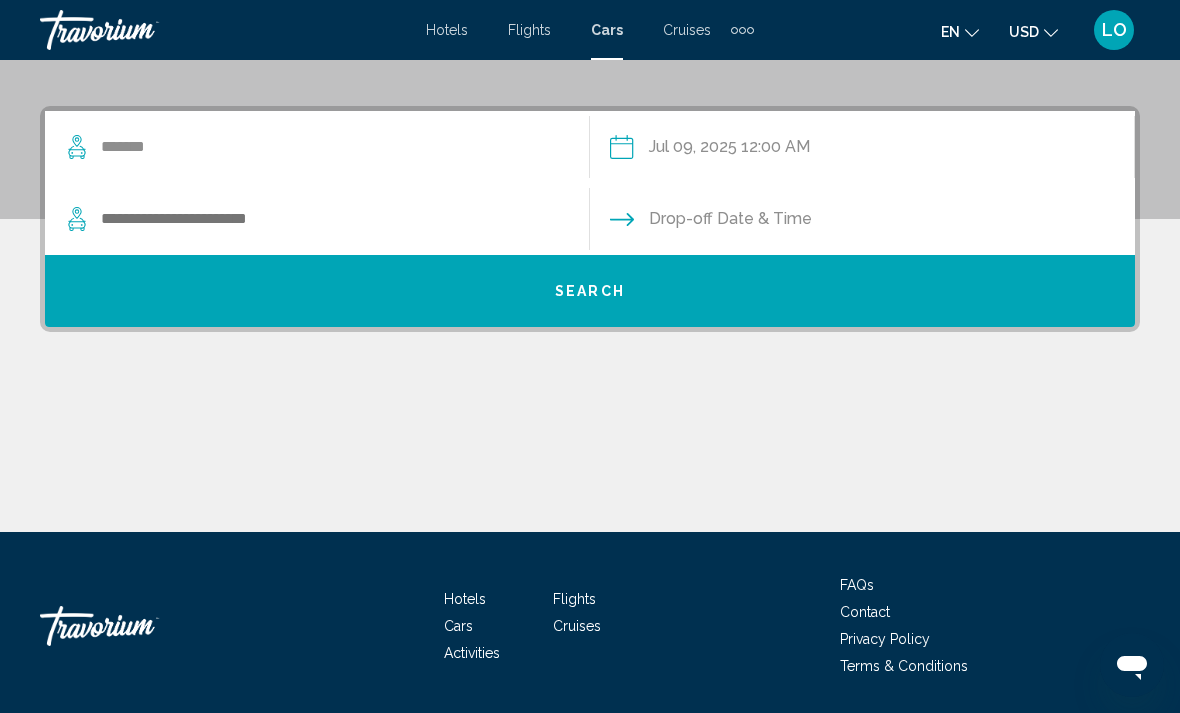 click at bounding box center [861, 222] 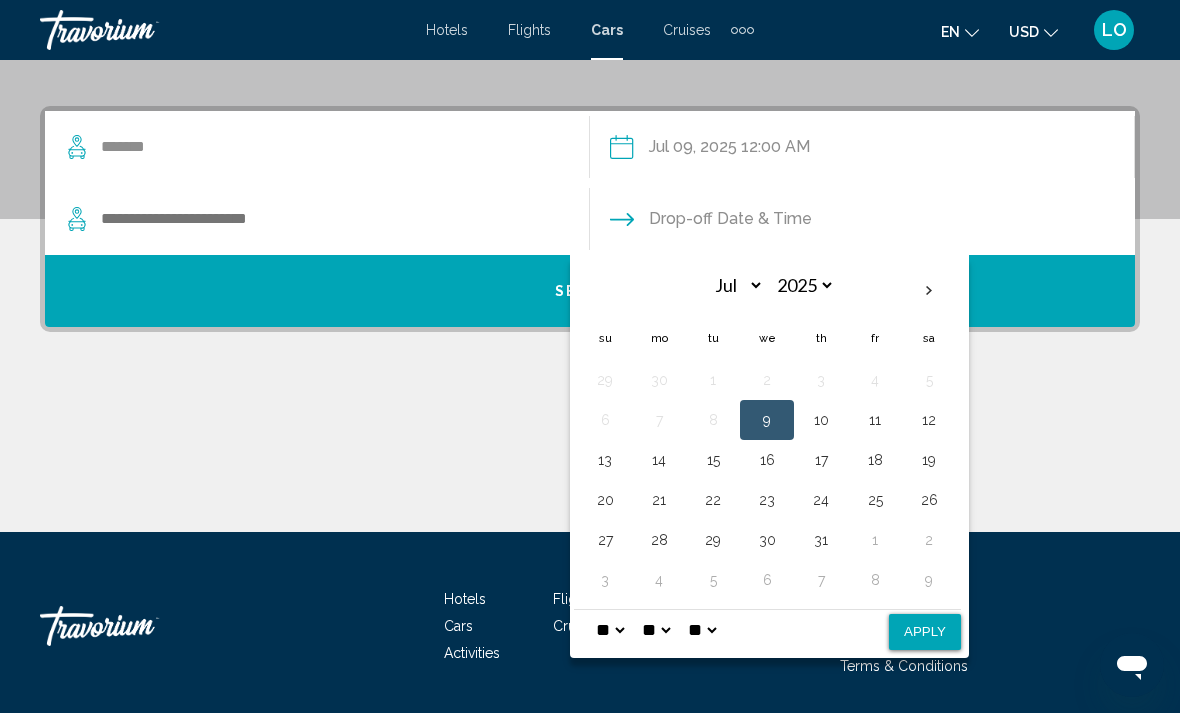 click on "12" at bounding box center [929, 420] 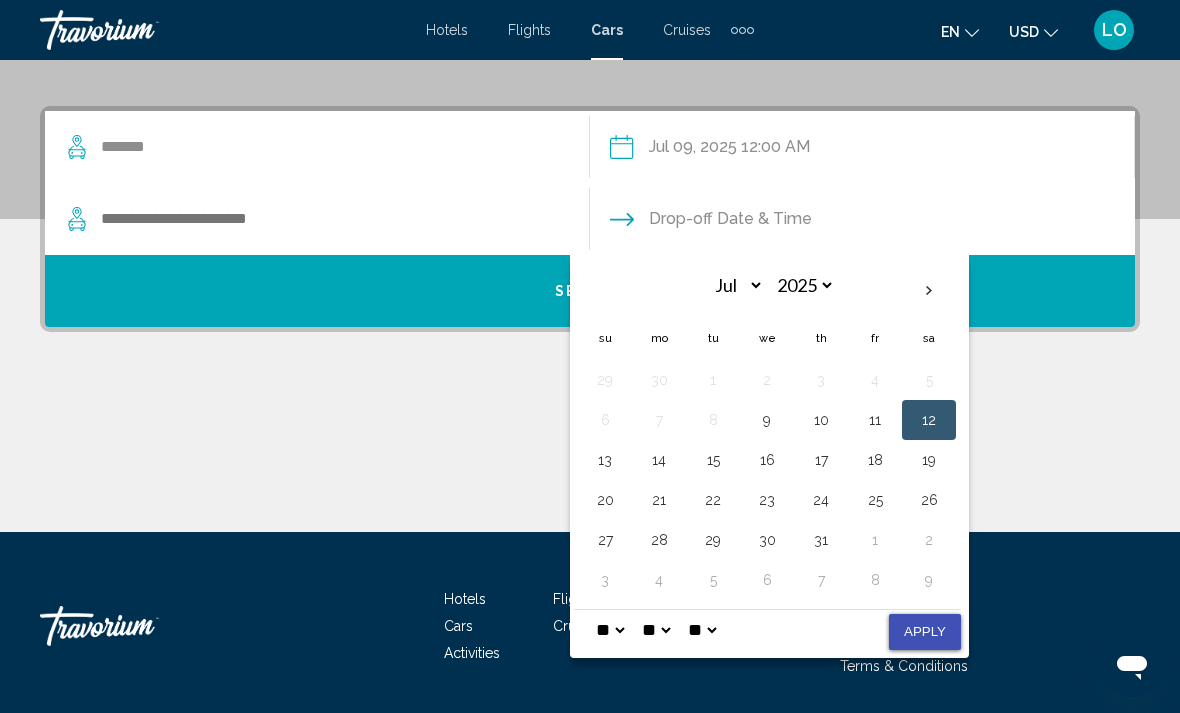 click on "Apply" at bounding box center (925, 632) 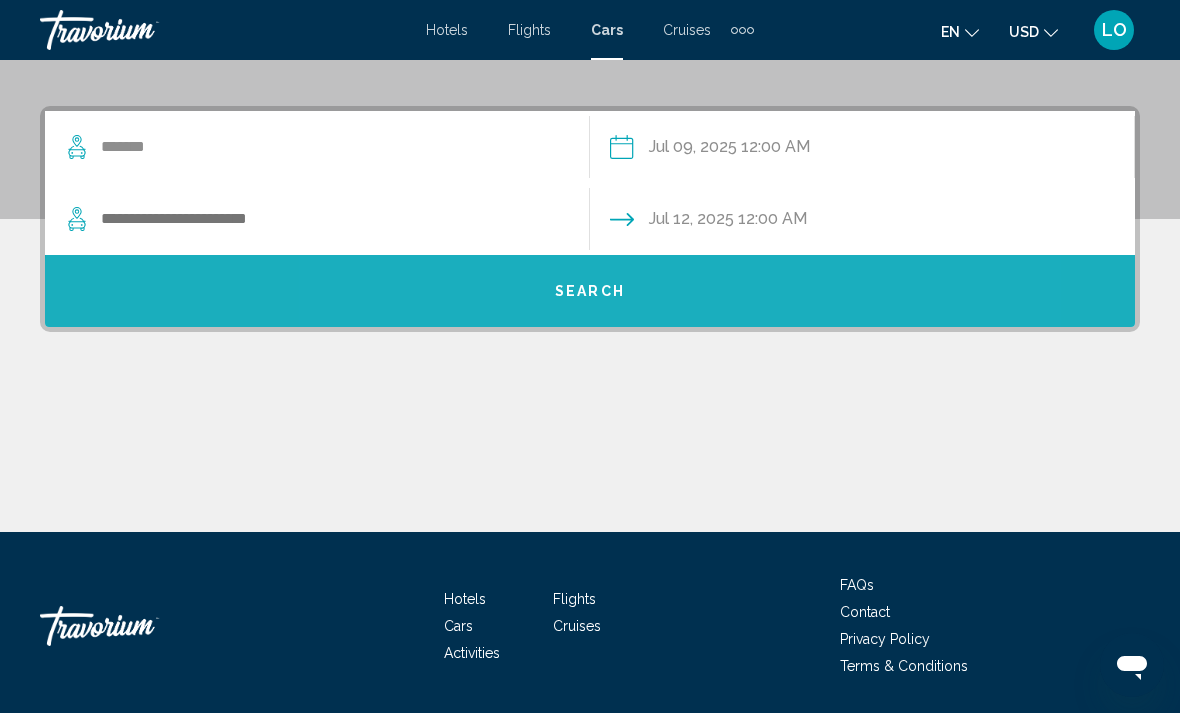 click on "Search" at bounding box center [590, 292] 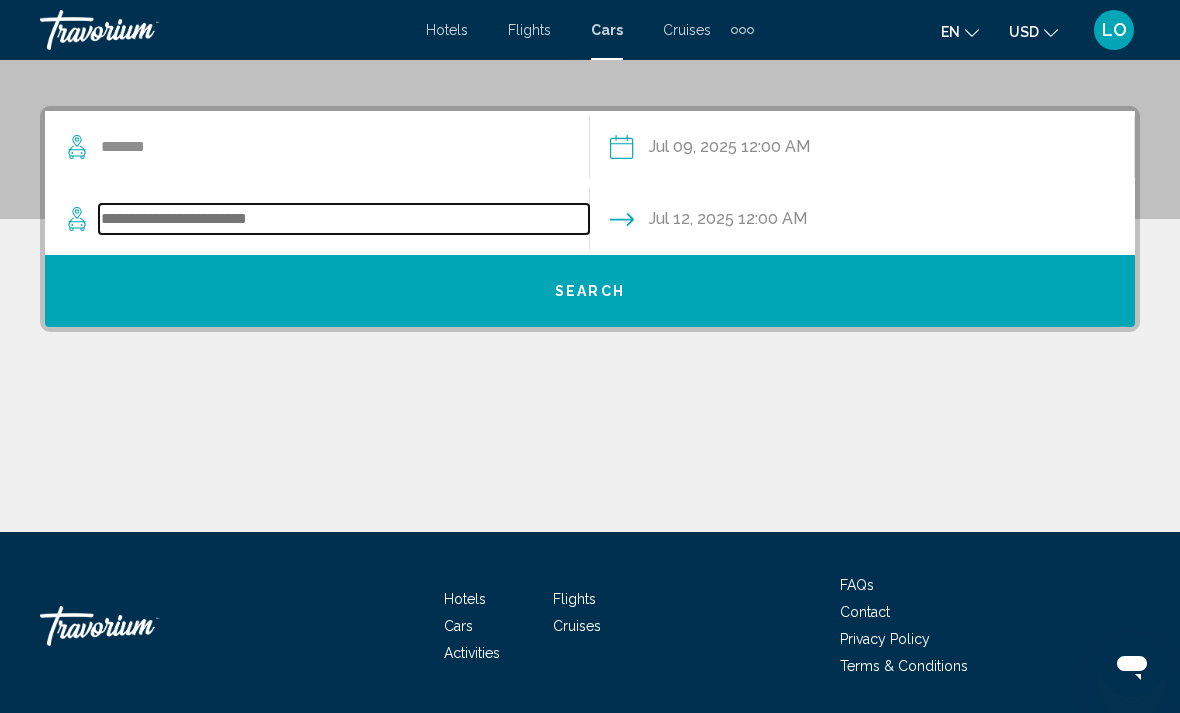 click at bounding box center [344, 219] 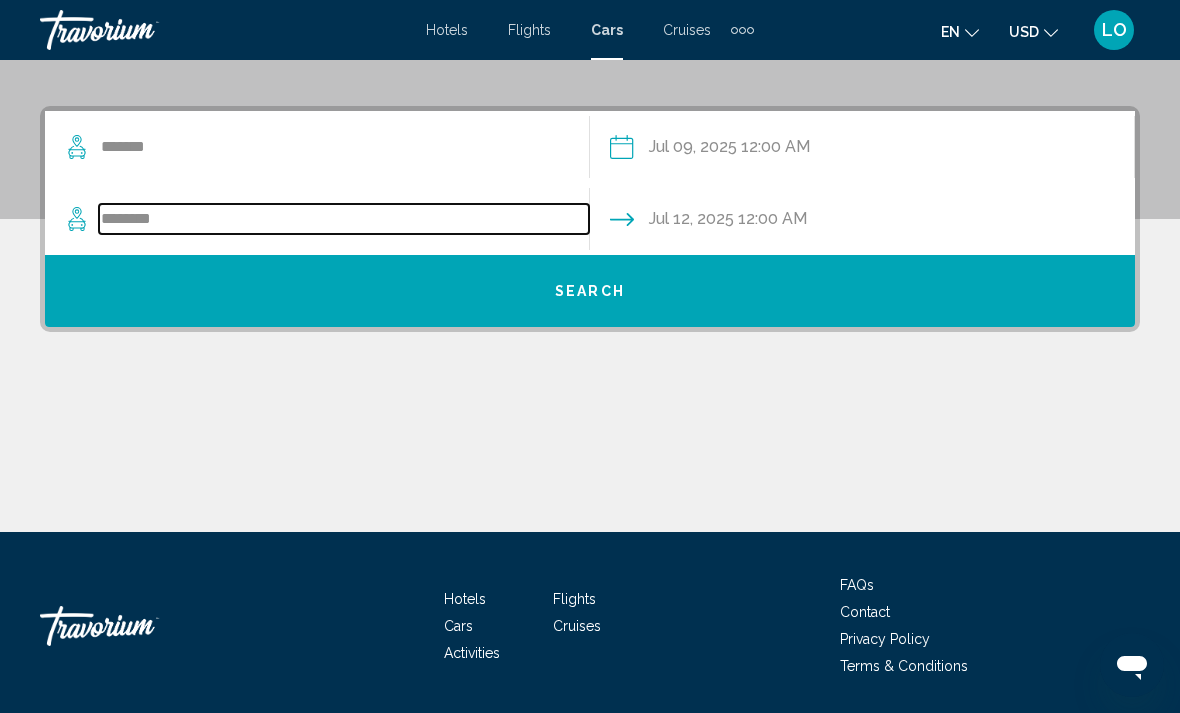 type on "*******" 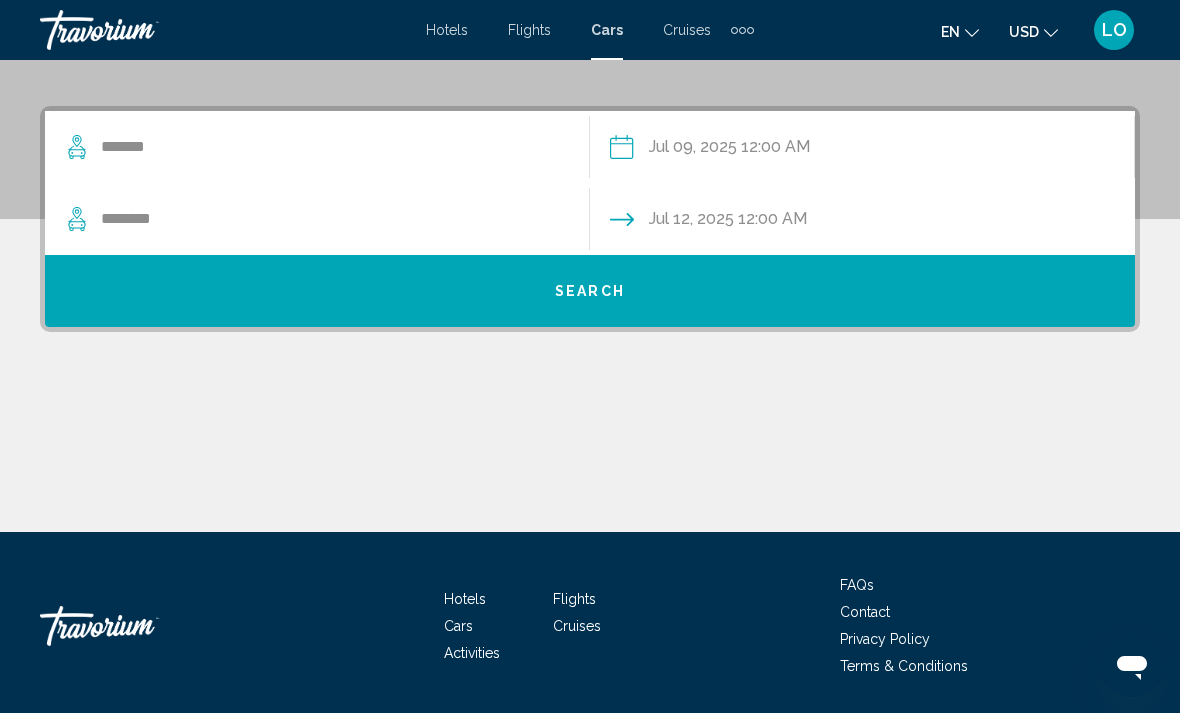 click on "Search" at bounding box center (590, 292) 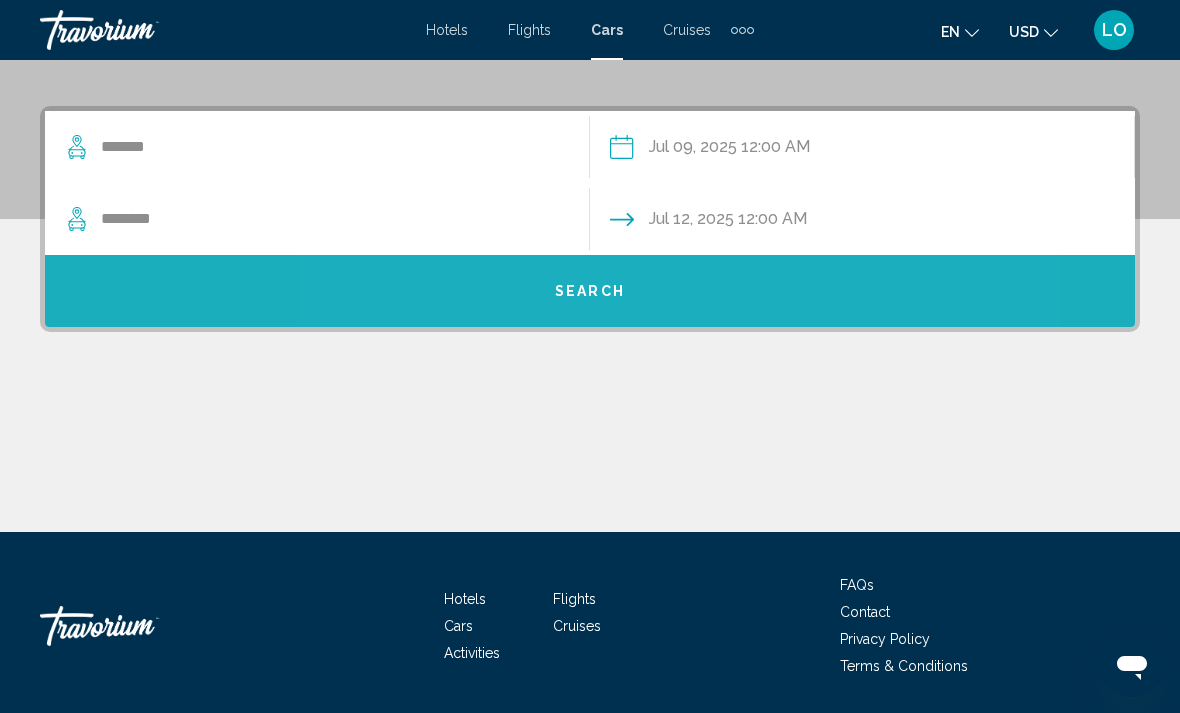 click on "Search" at bounding box center [590, 290] 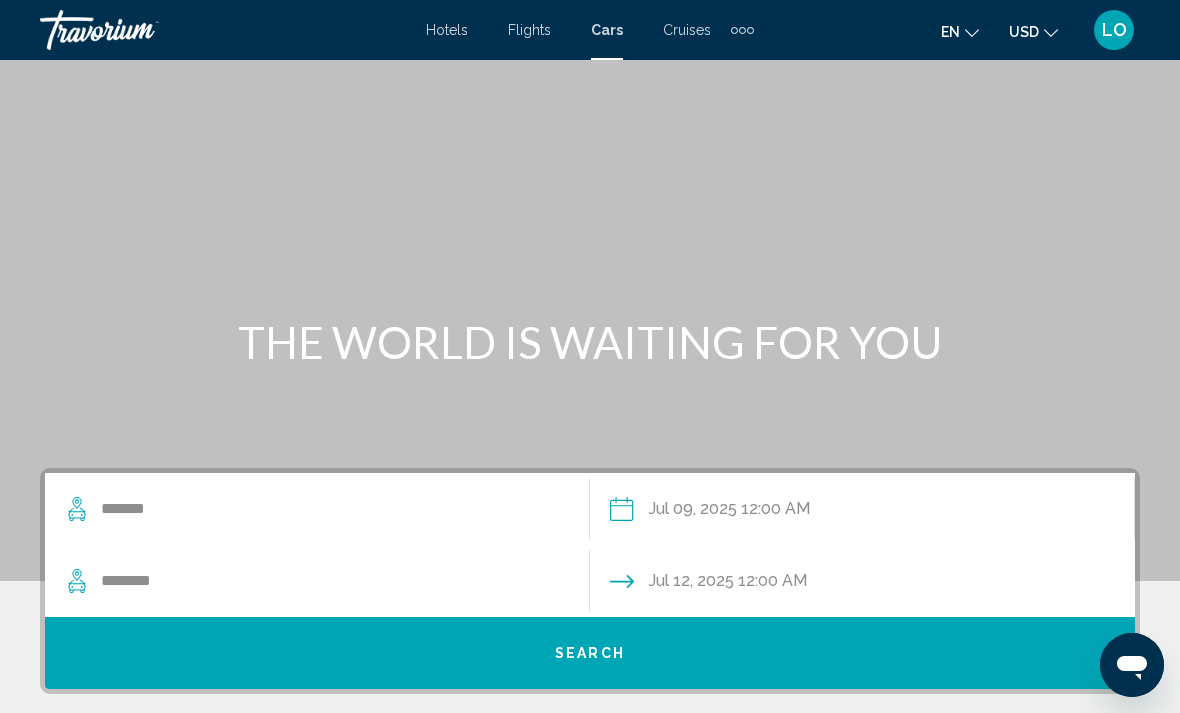 scroll, scrollTop: 0, scrollLeft: 0, axis: both 